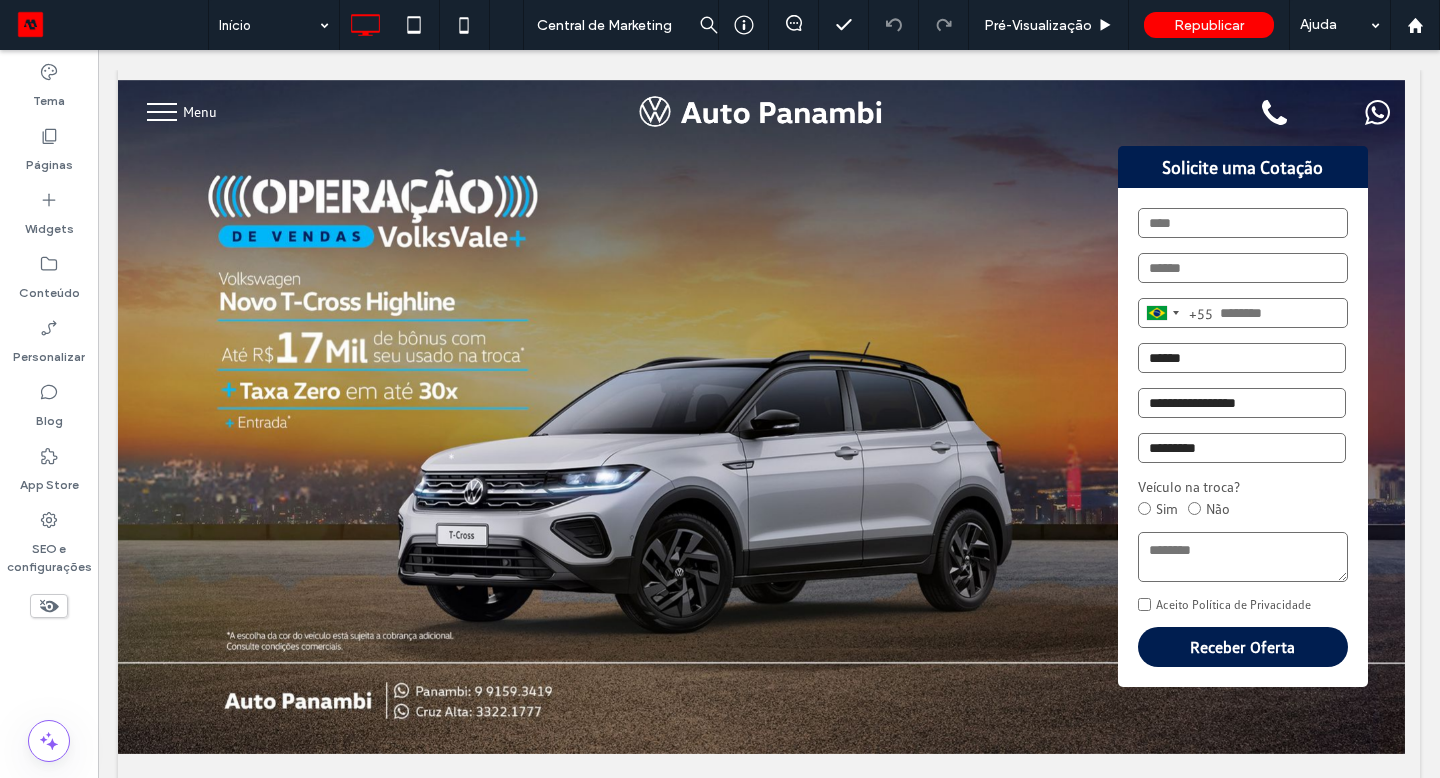 scroll, scrollTop: 0, scrollLeft: 0, axis: both 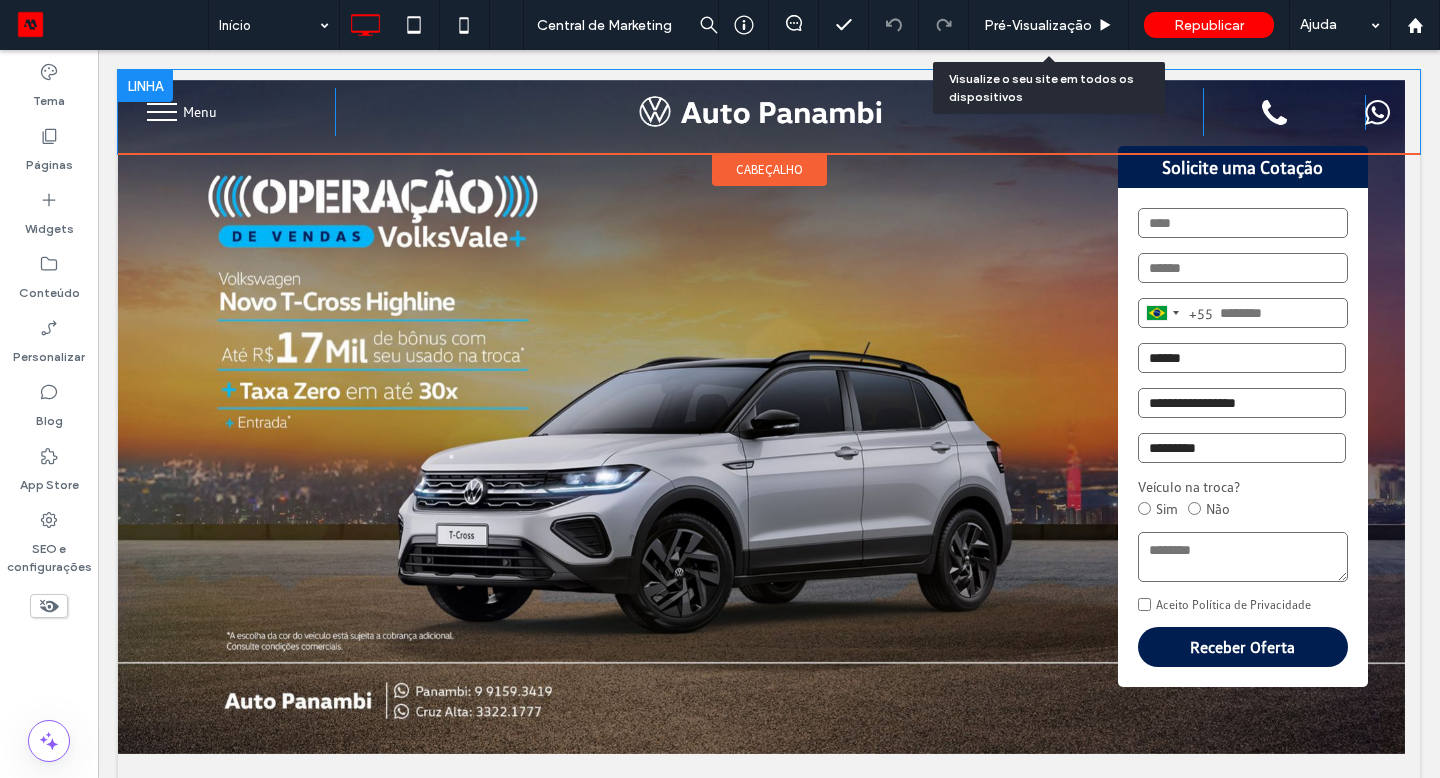click on "Pré-Visualizaçāo" at bounding box center [1038, 25] 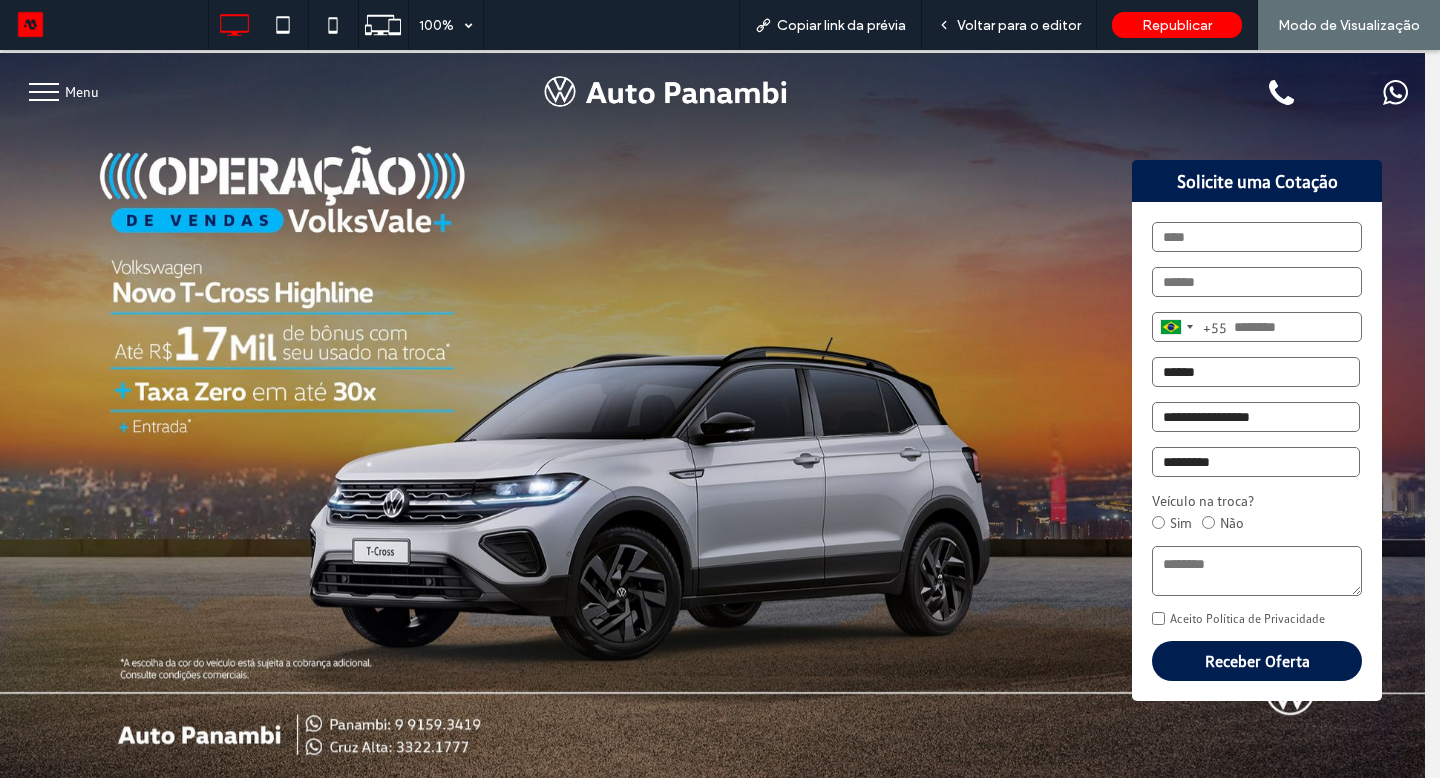 click at bounding box center (44, 92) 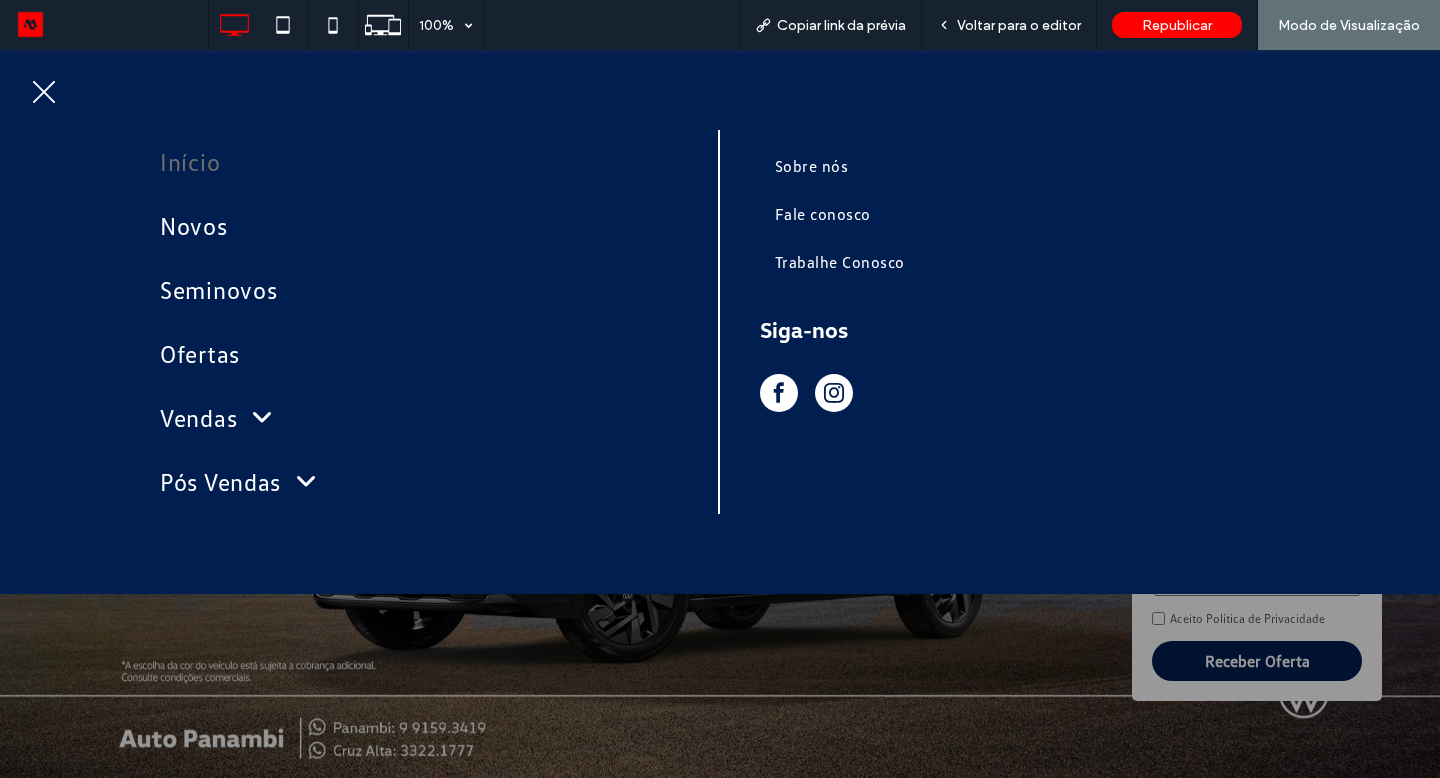click on "Ofertas" at bounding box center (419, 354) 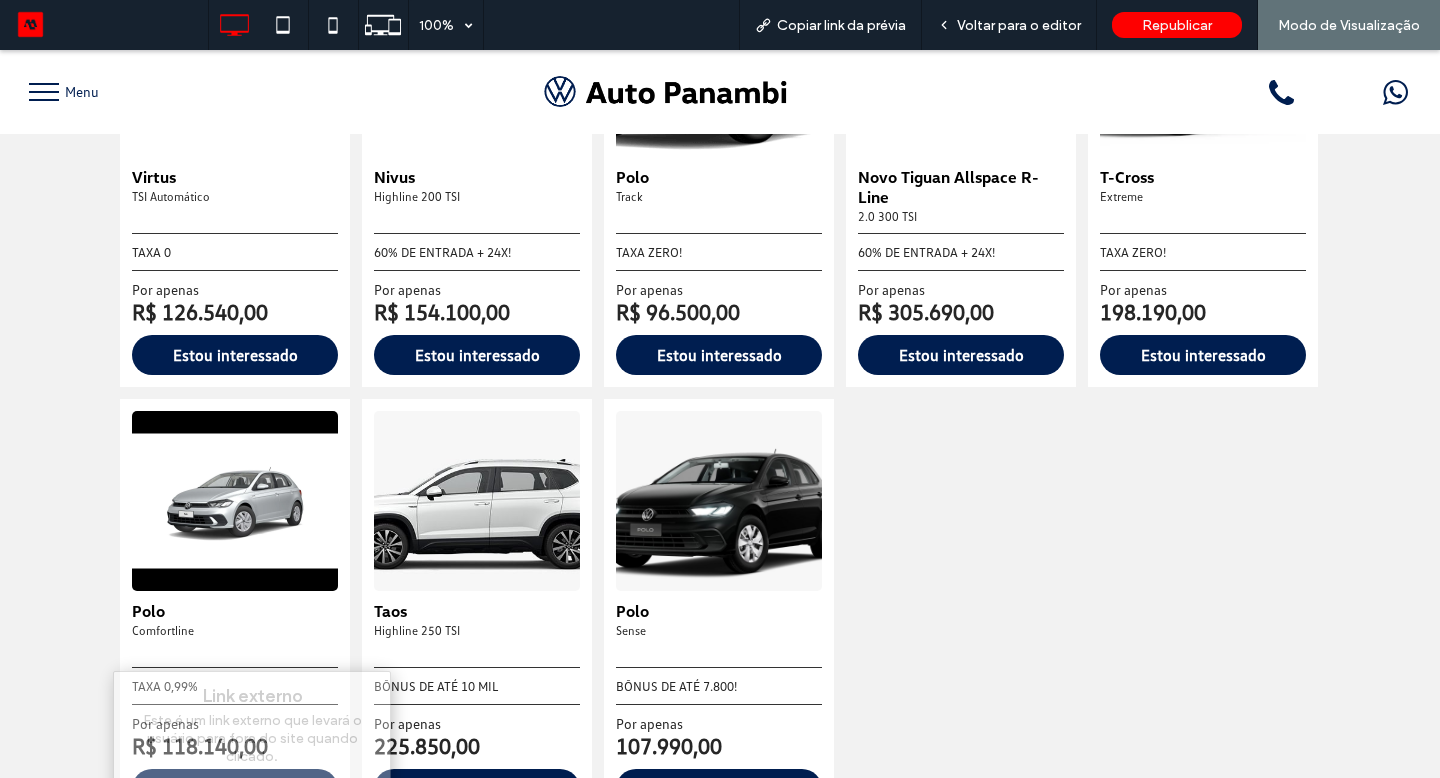 scroll, scrollTop: 552, scrollLeft: 0, axis: vertical 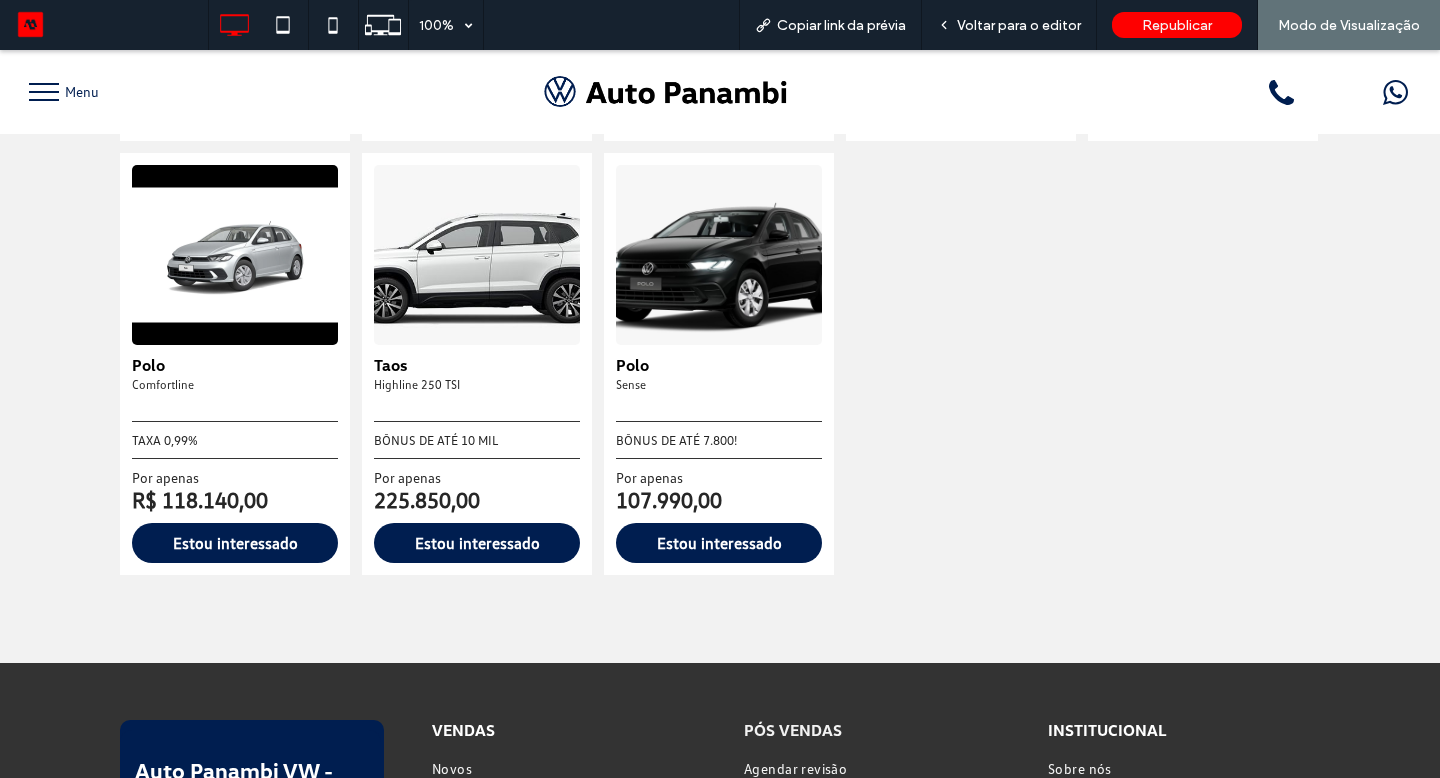 click on "Estou interessado" at bounding box center [719, 543] 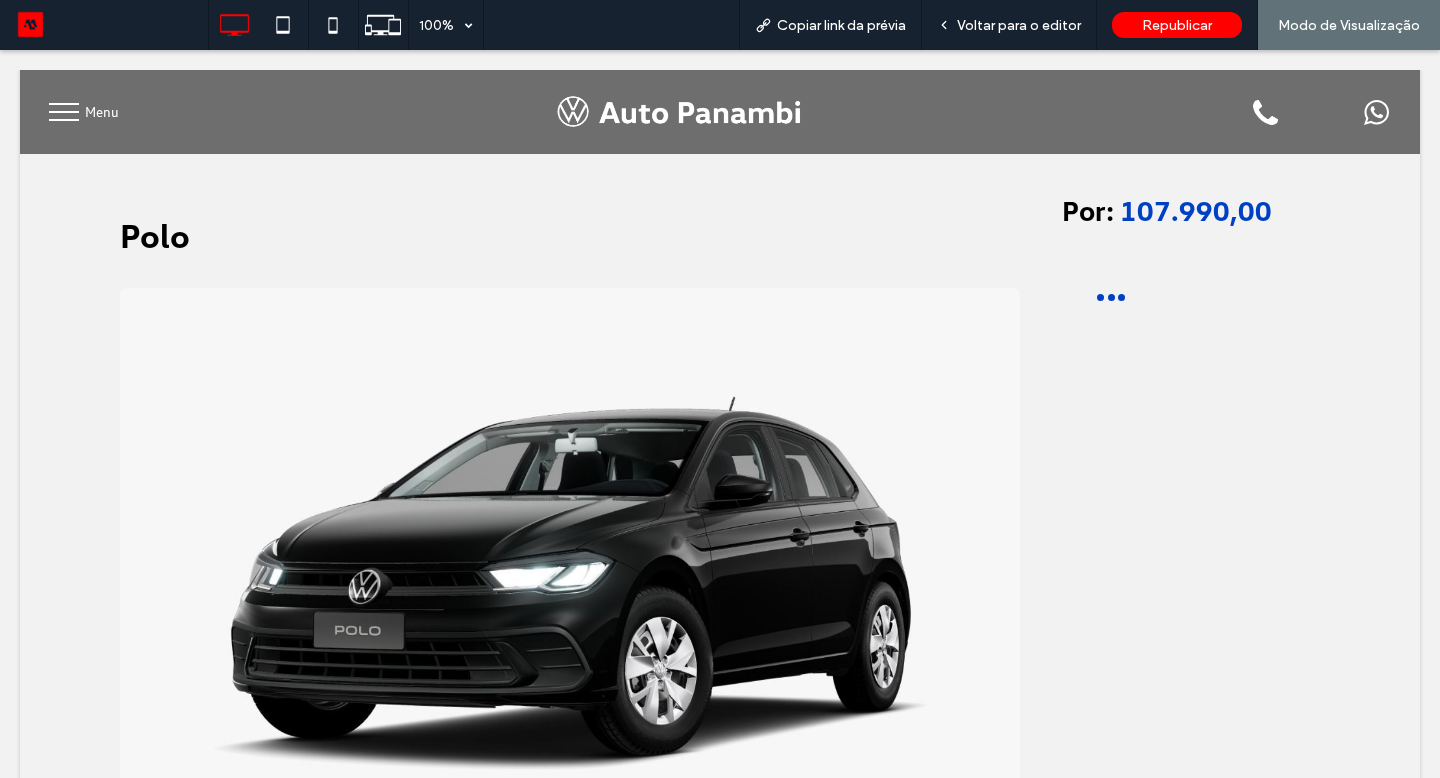 scroll, scrollTop: 0, scrollLeft: 0, axis: both 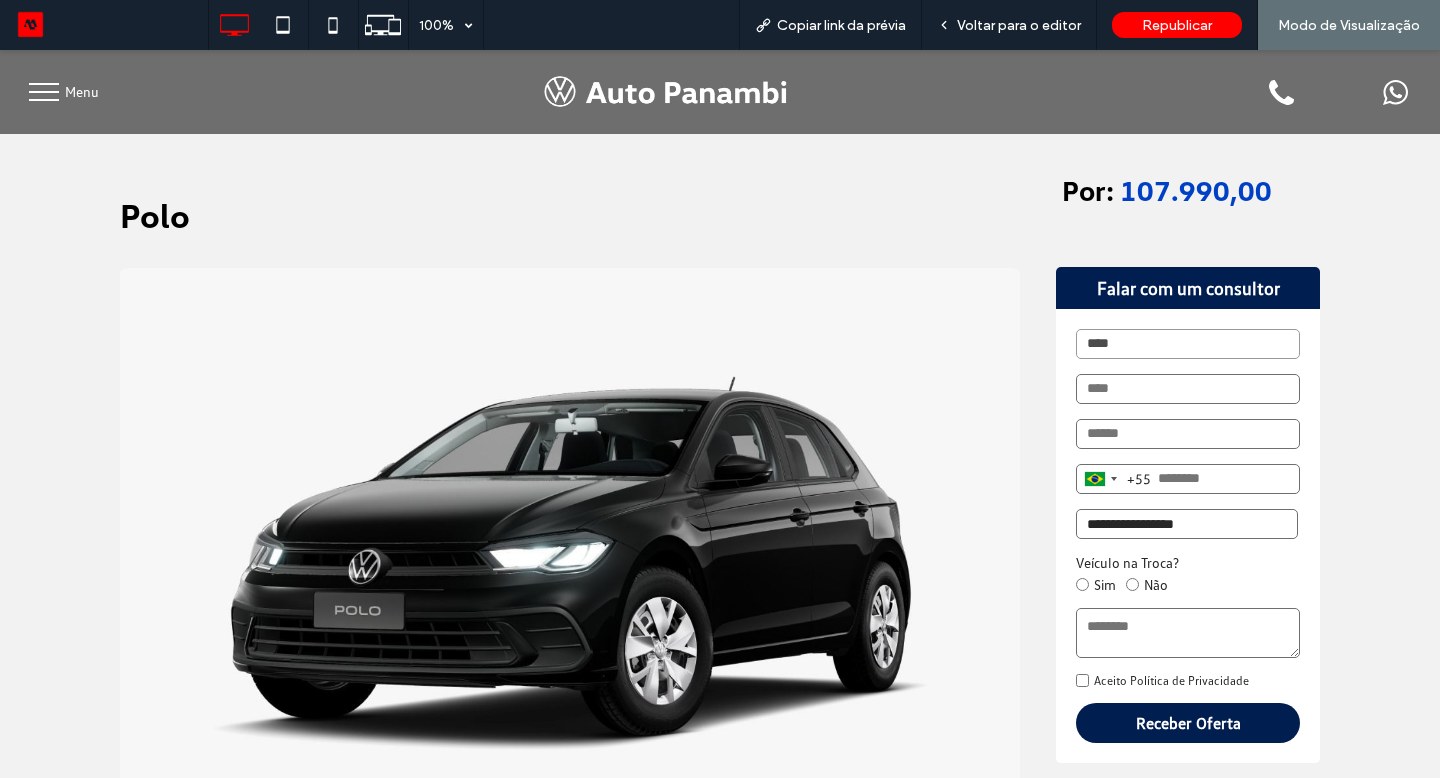 click at bounding box center [44, 92] 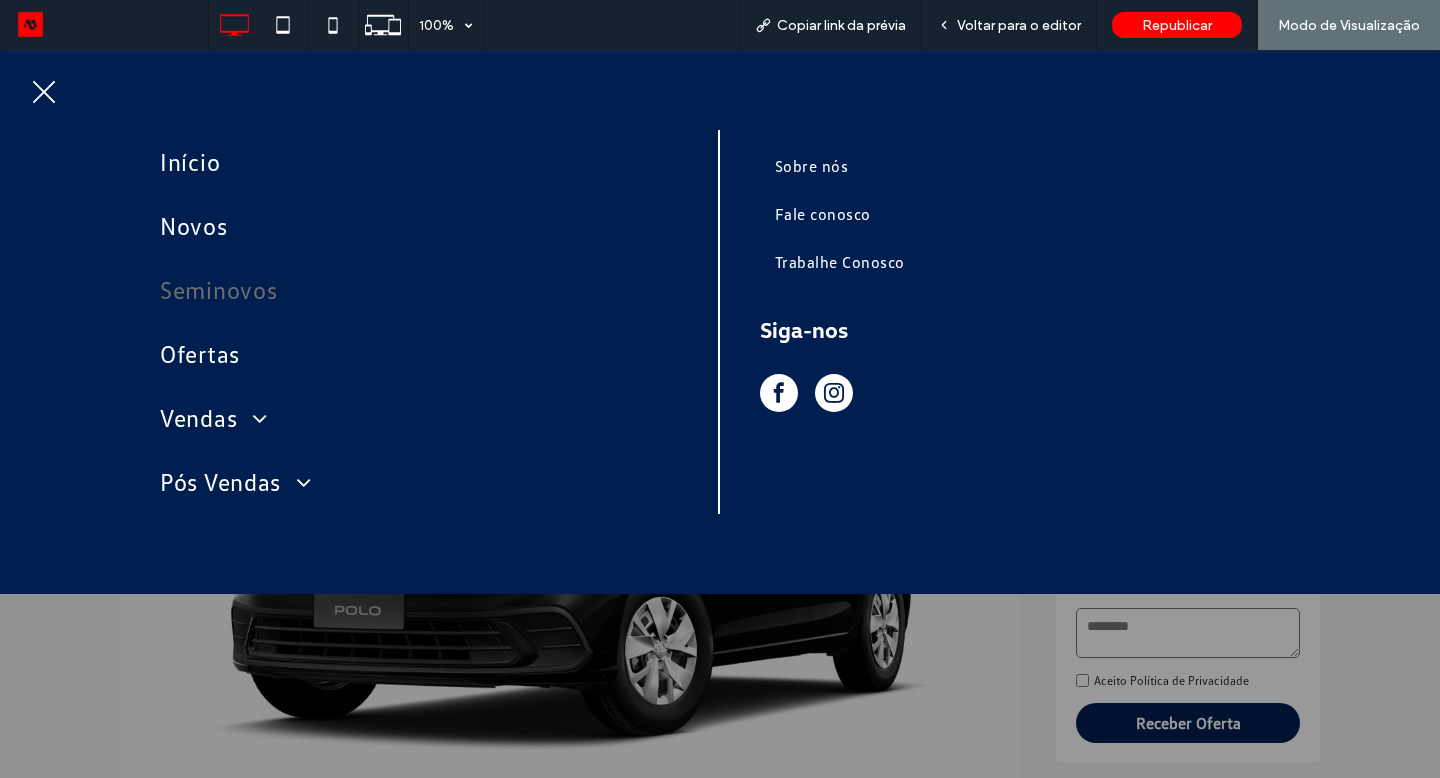 drag, startPoint x: 991, startPoint y: 758, endPoint x: 219, endPoint y: 285, distance: 905.38 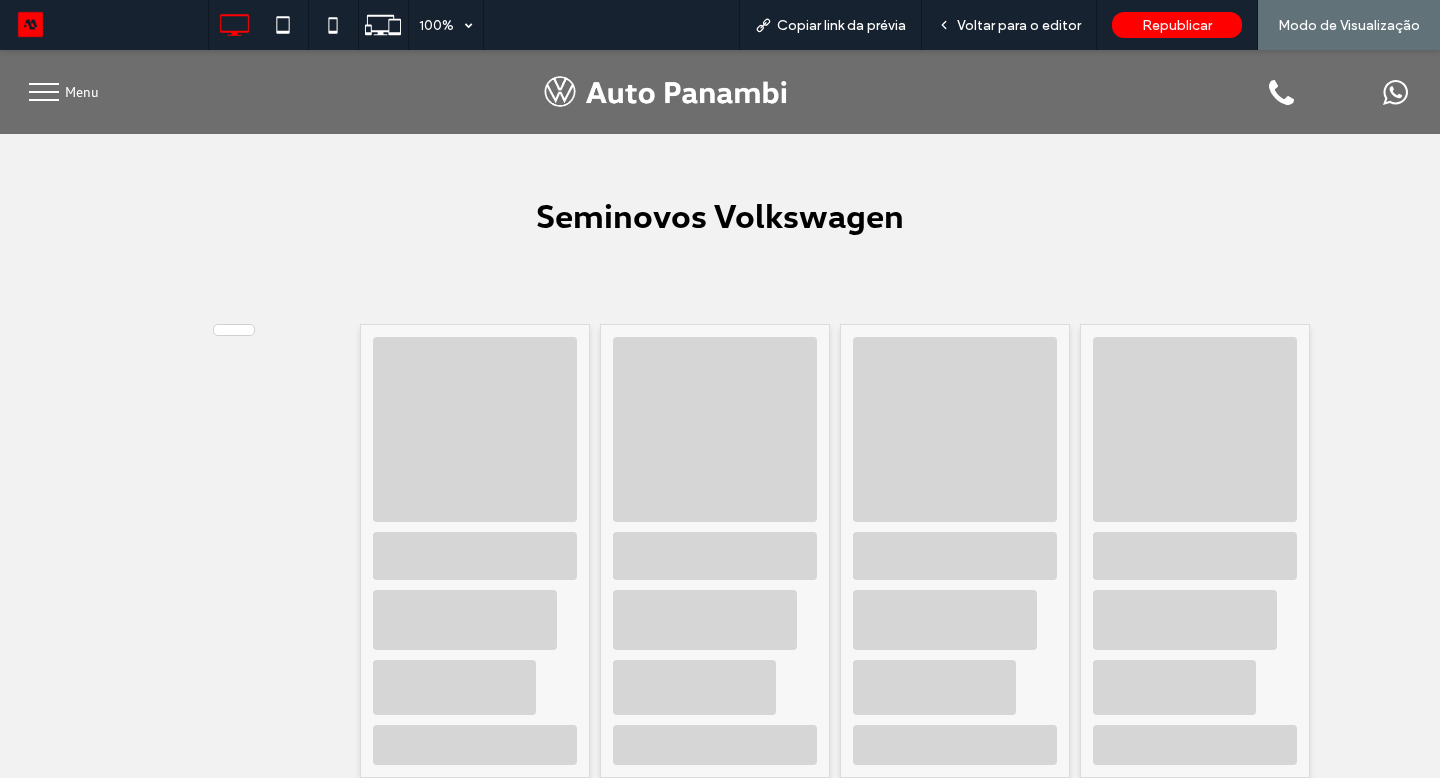 scroll, scrollTop: 0, scrollLeft: 0, axis: both 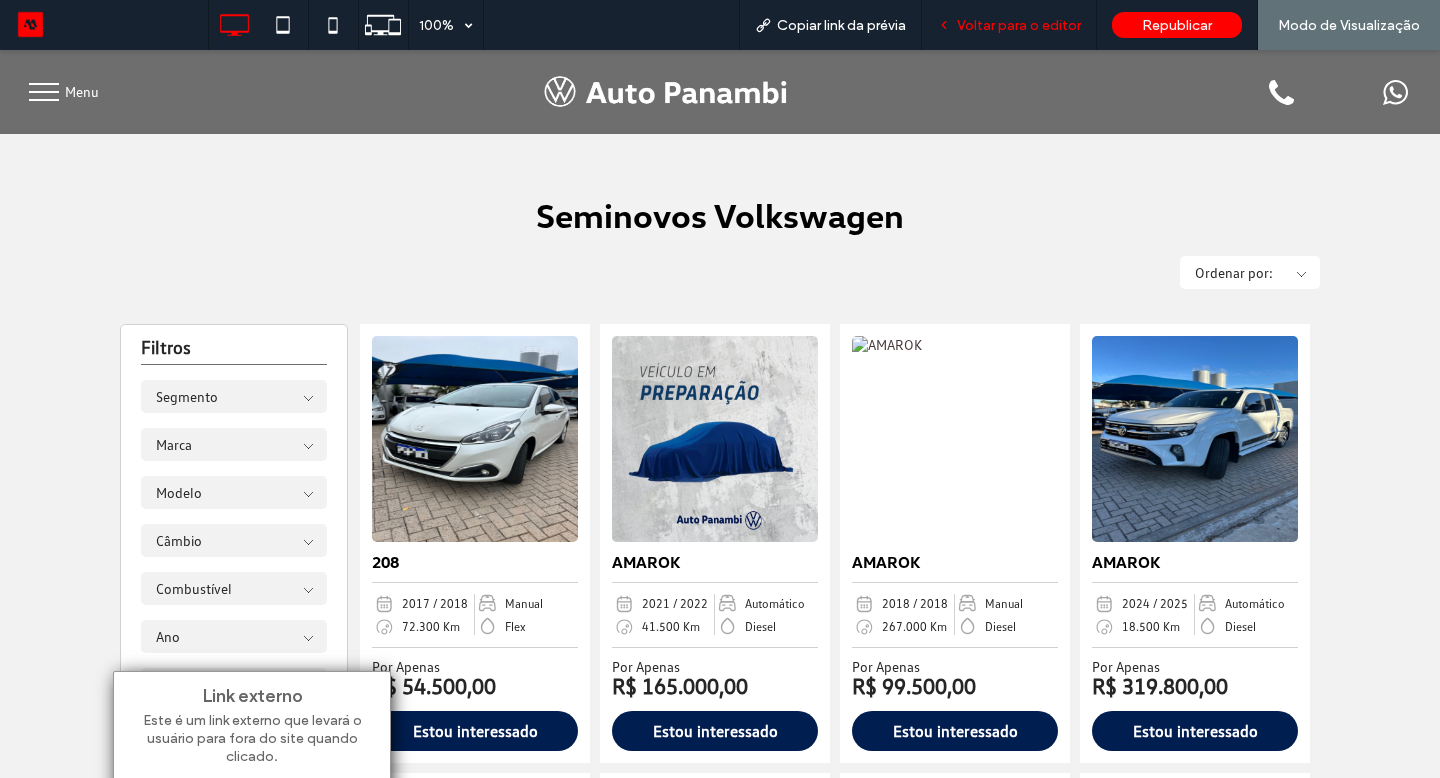 click on "Voltar para o editor" at bounding box center [1019, 25] 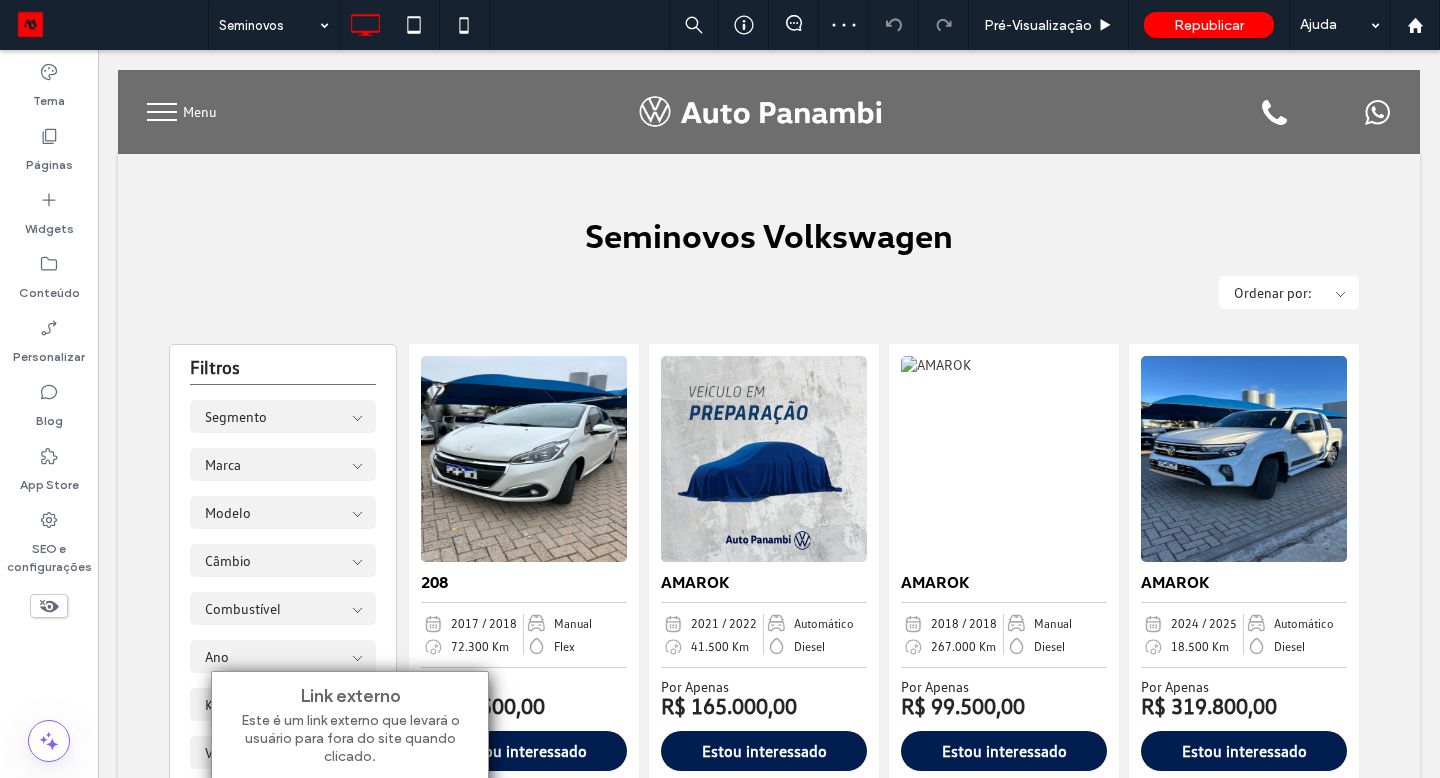 click on "Filtros
Segmento
PICAPE_DUPLA
HATCH
[GEOGRAPHIC_DATA]
[GEOGRAPHIC_DATA]
SEDAN
SUV
Marca
Chevrolet
Fiat
Modelo Câmbio KM" at bounding box center [769, 2224] 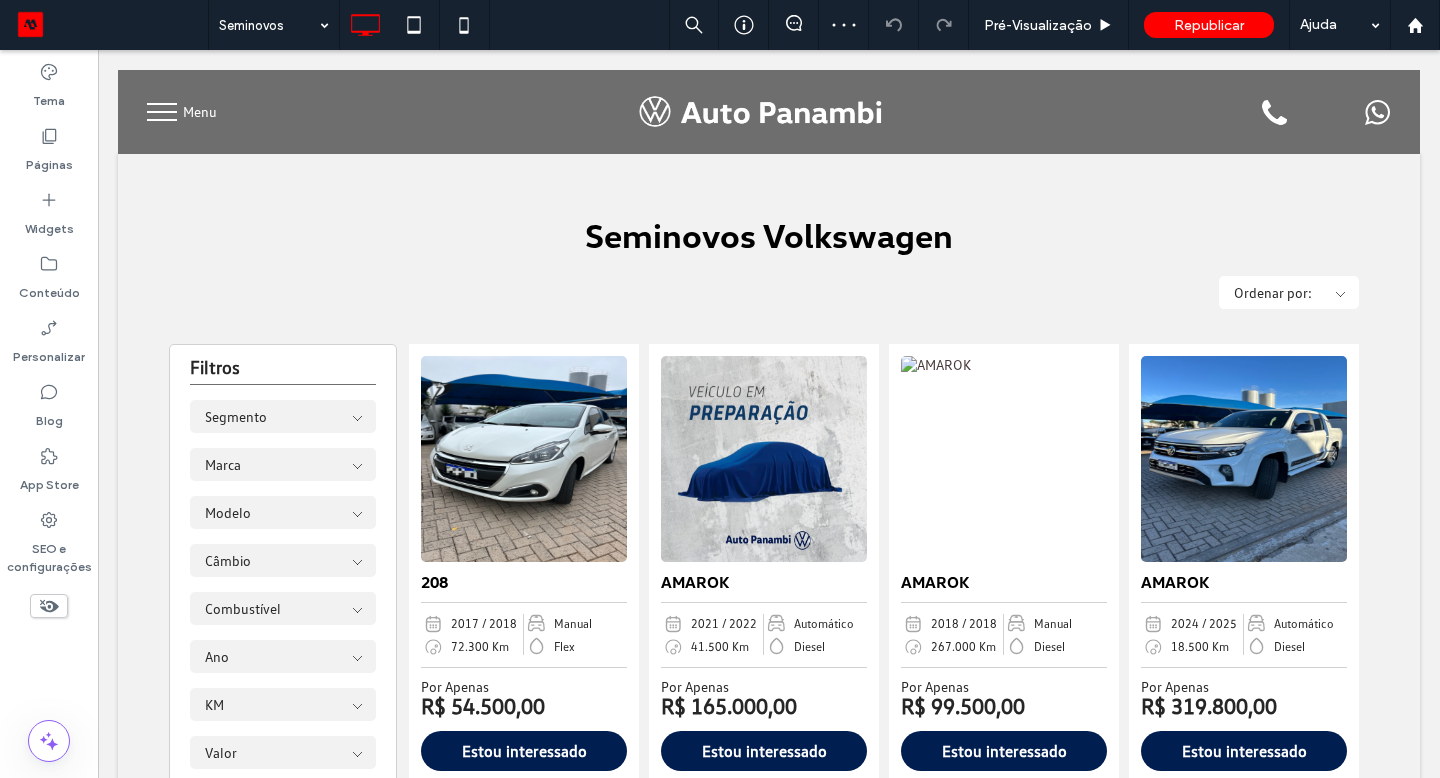 click on "Clique para editar no Modo Flex" at bounding box center (769, 2224) 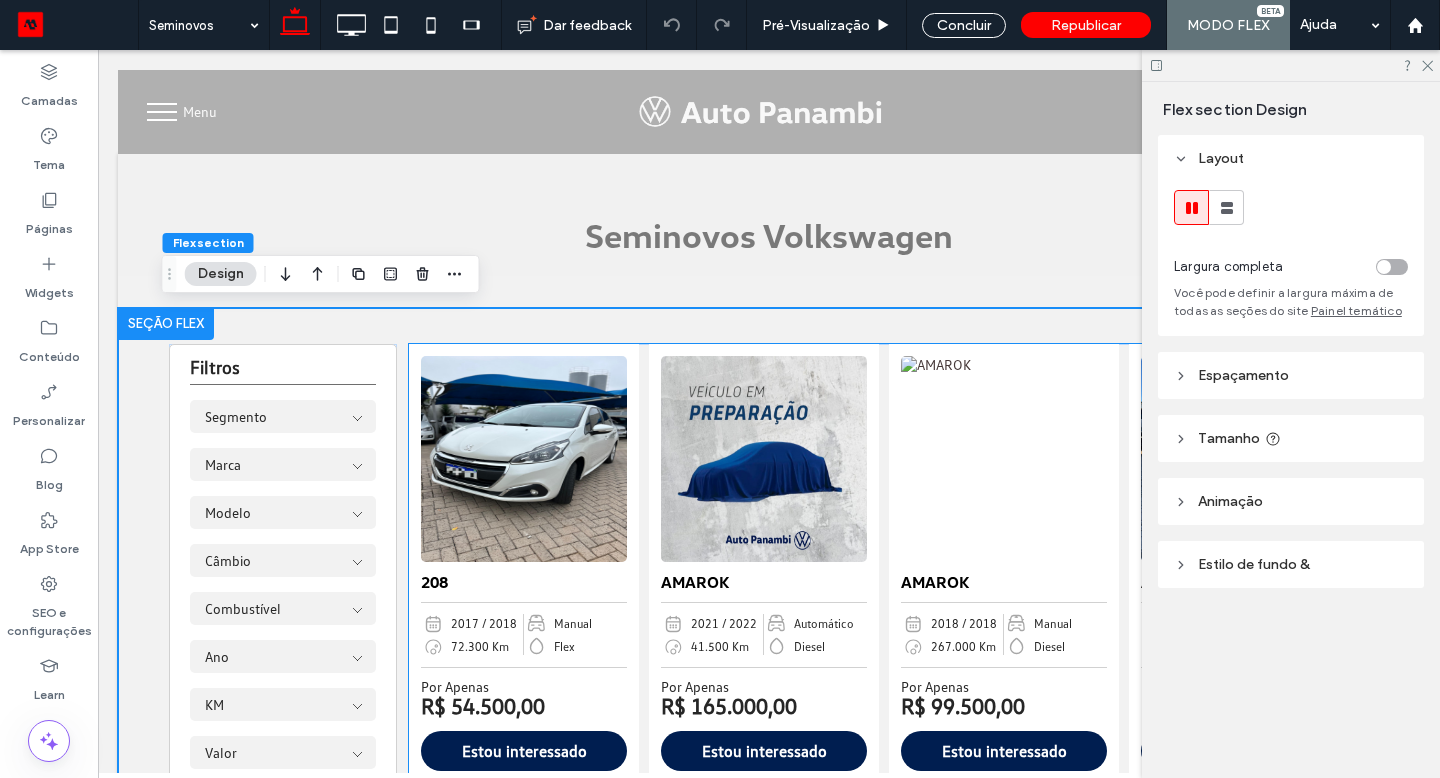 click at bounding box center [764, 459] 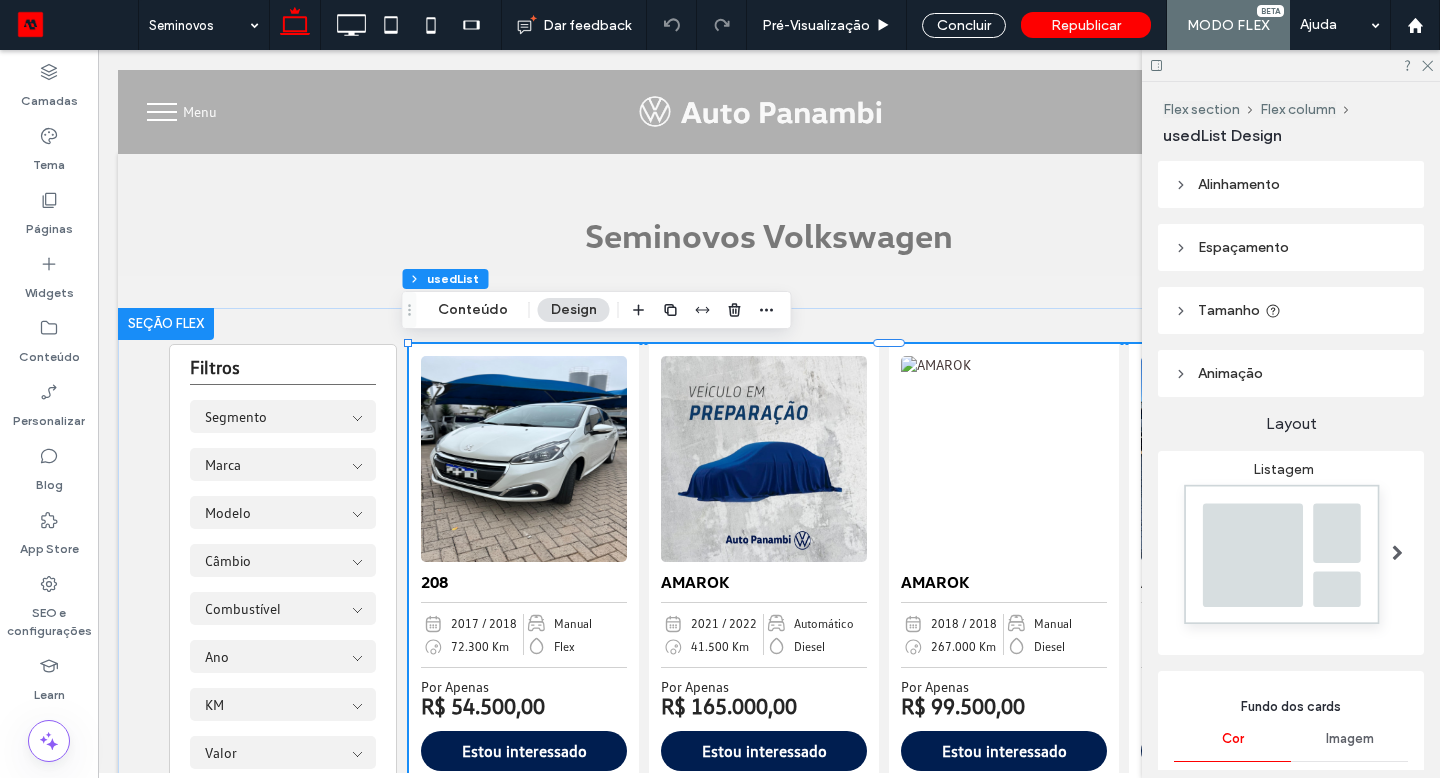 type on "*" 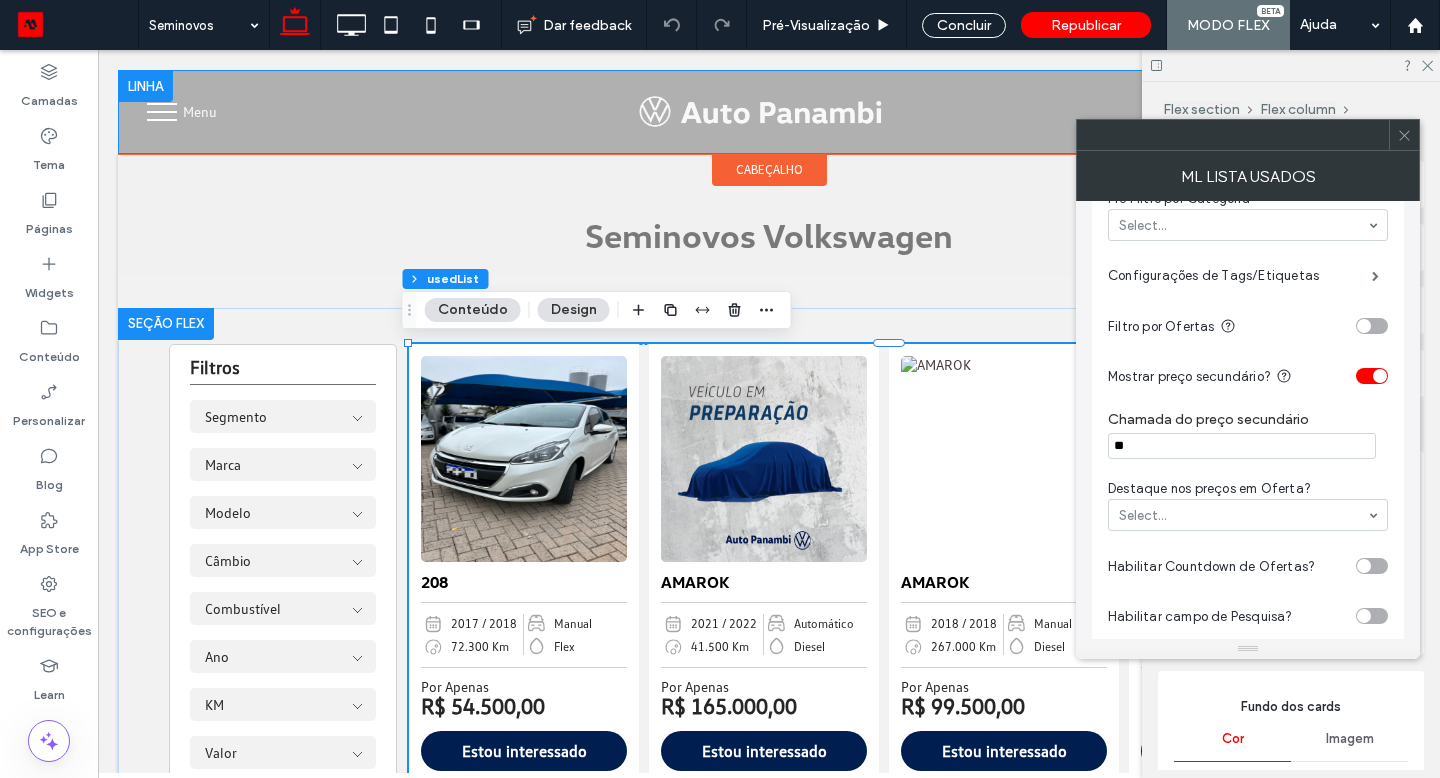 scroll, scrollTop: 855, scrollLeft: 0, axis: vertical 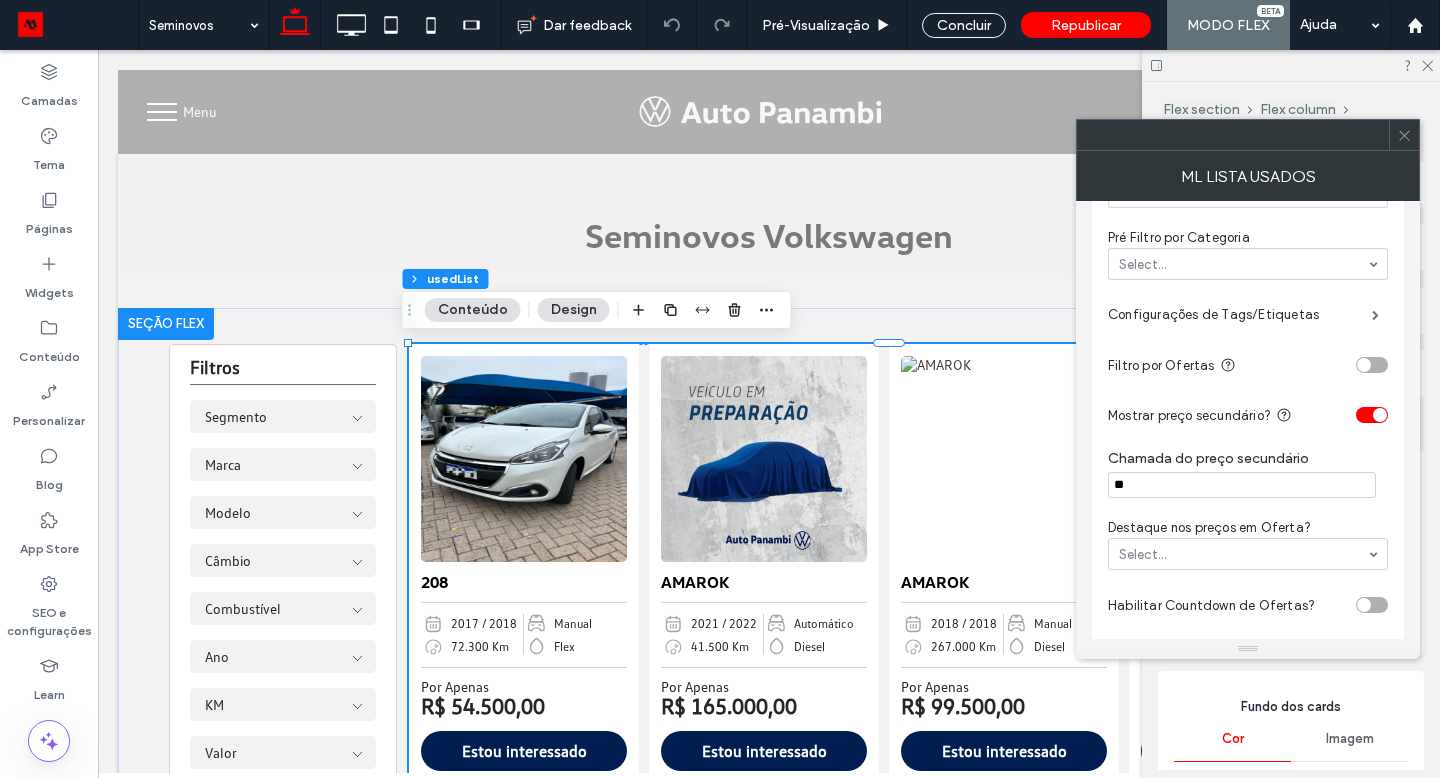drag, startPoint x: 241, startPoint y: 41, endPoint x: 1400, endPoint y: 135, distance: 1162.8057 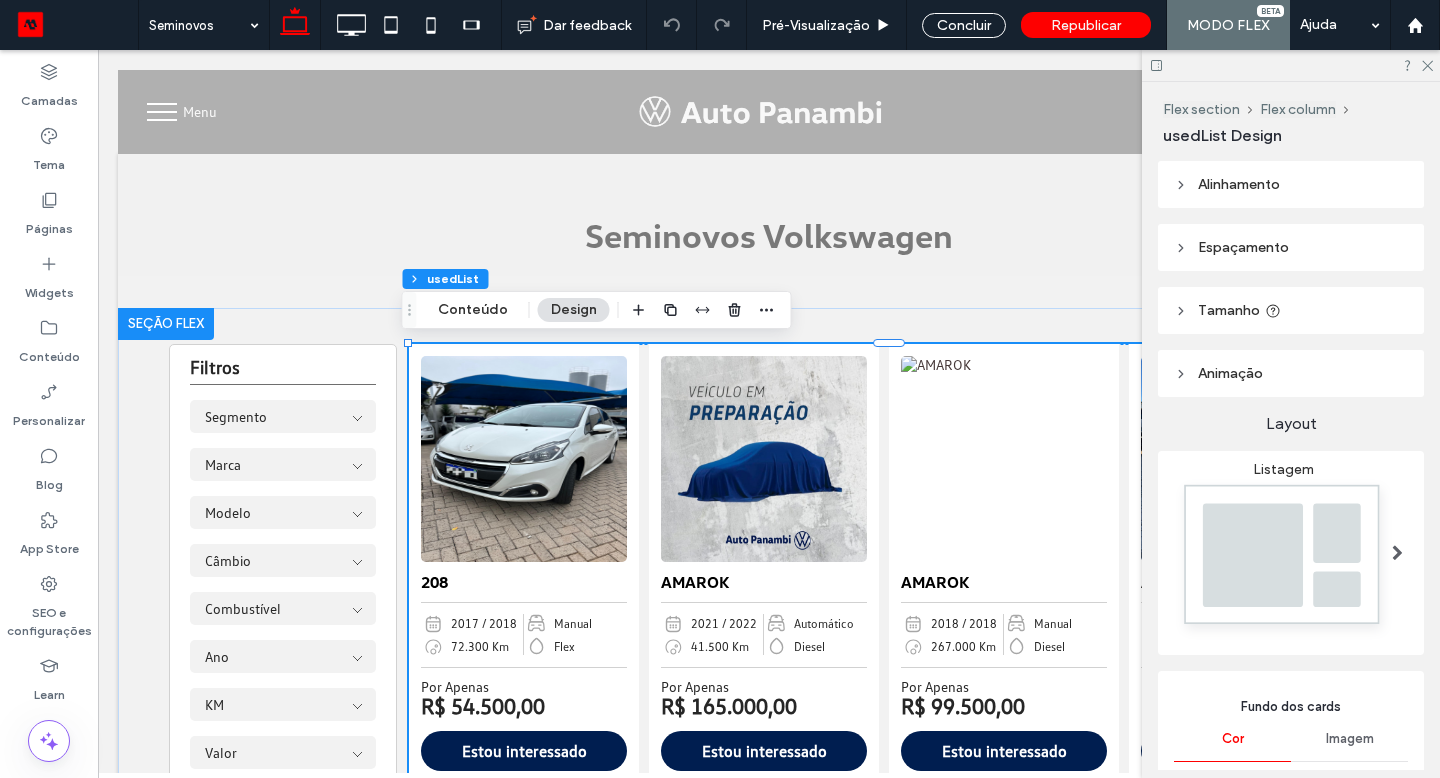 click 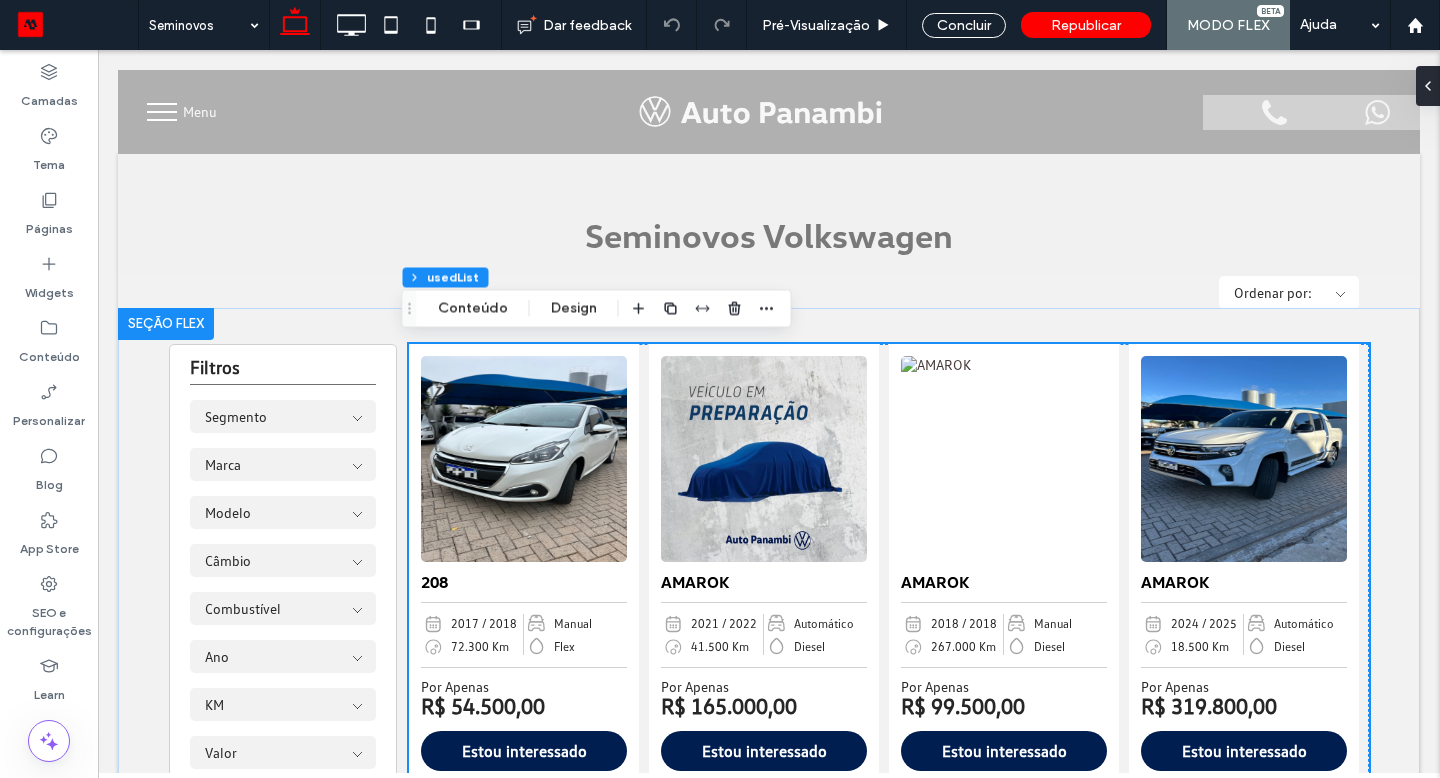 scroll, scrollTop: 0, scrollLeft: 0, axis: both 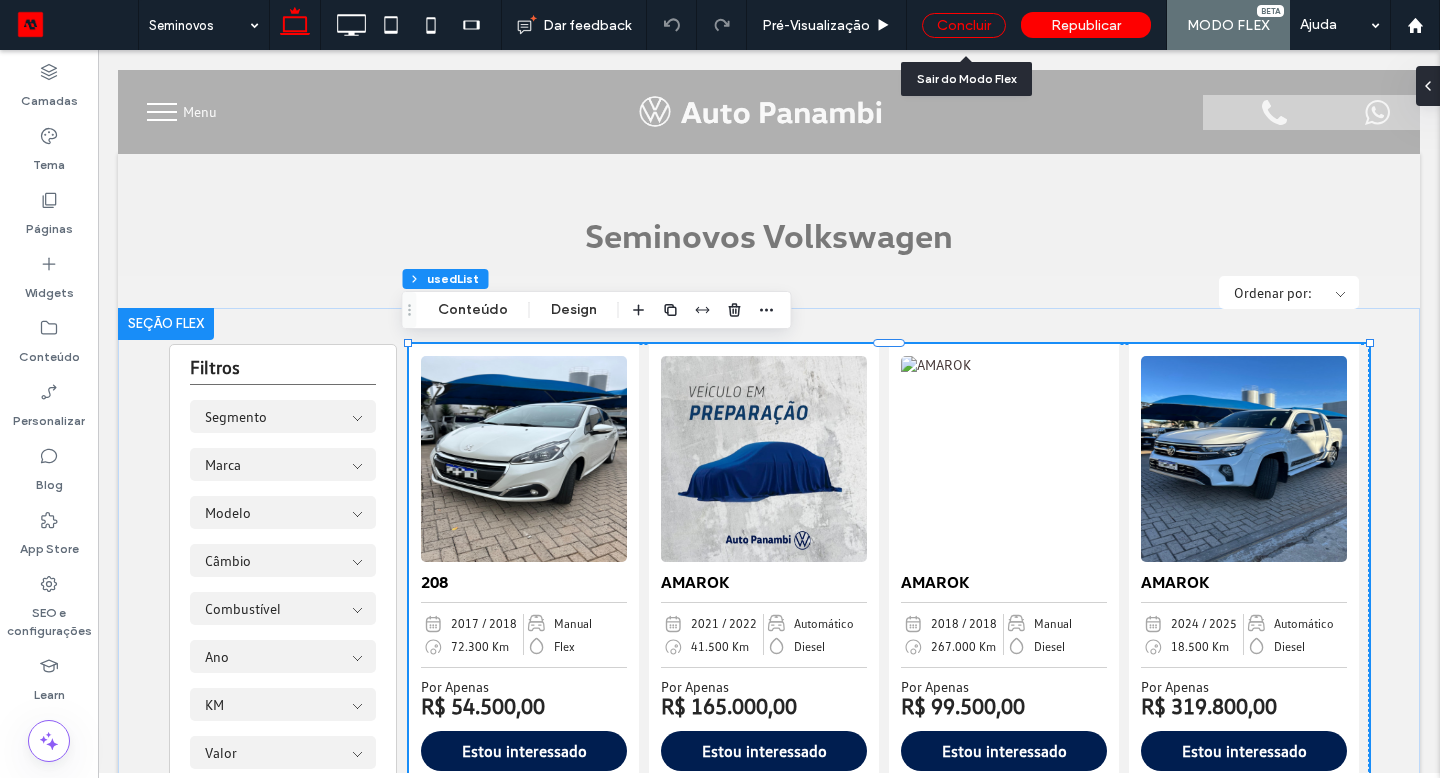 click on "Concluir" at bounding box center (964, 25) 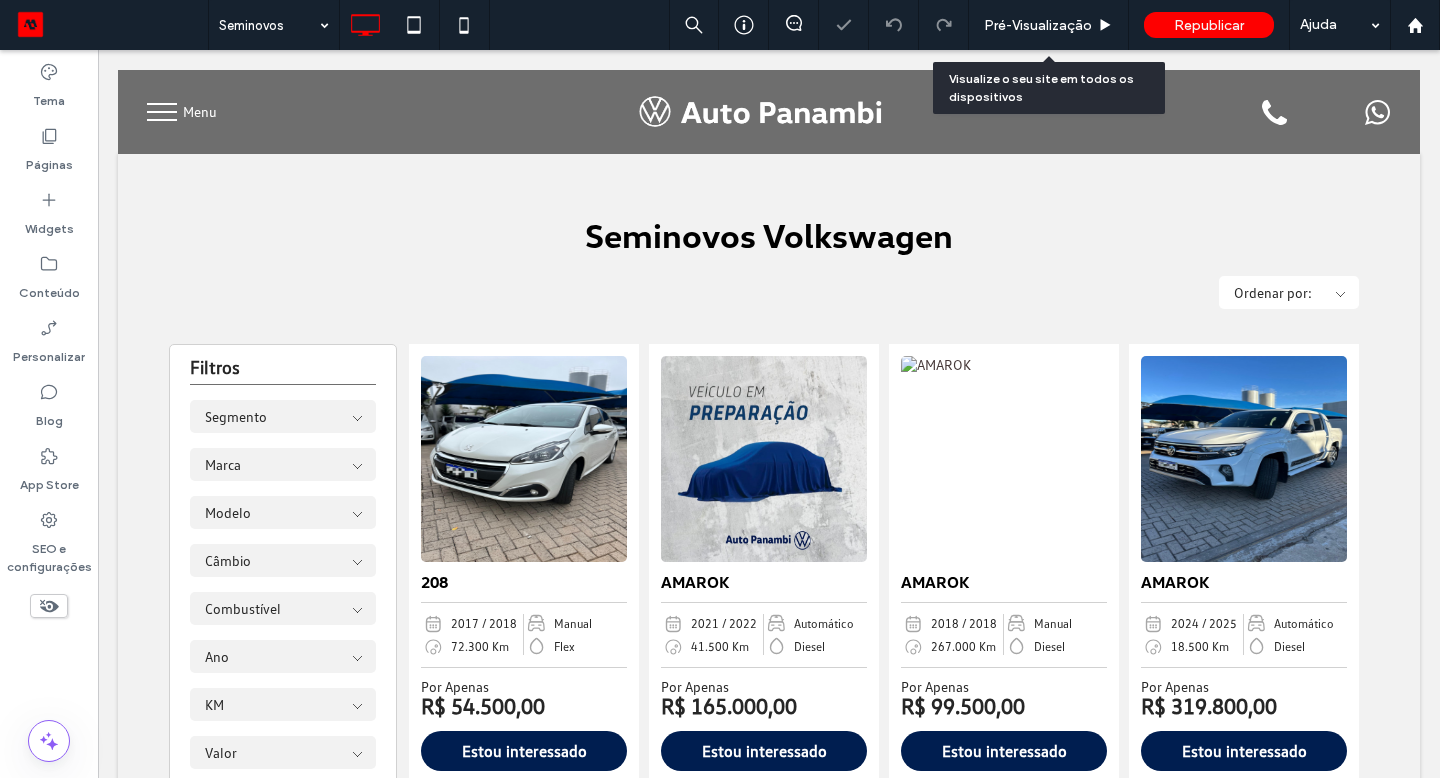 click on "Pré-Visualizaçāo" at bounding box center [1038, 25] 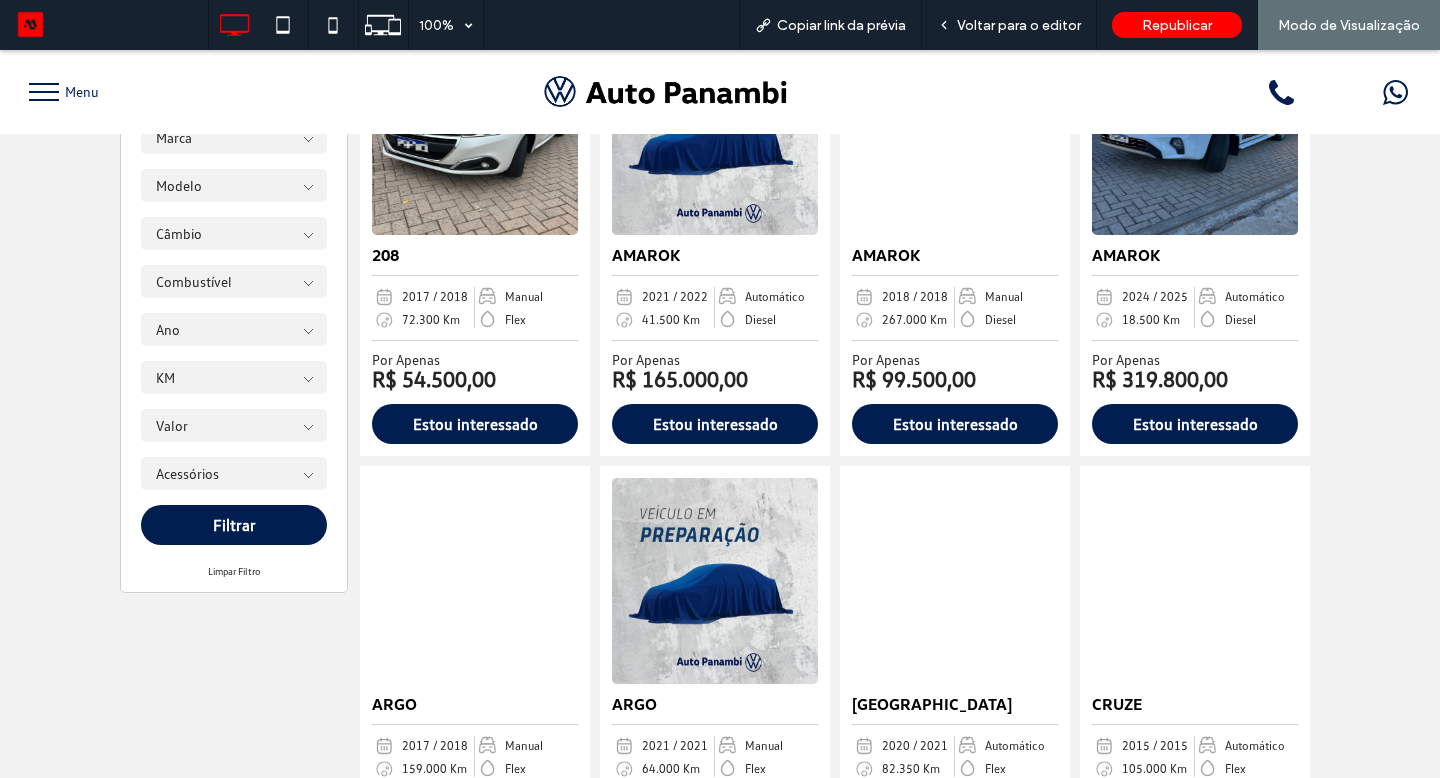 scroll, scrollTop: 559, scrollLeft: 0, axis: vertical 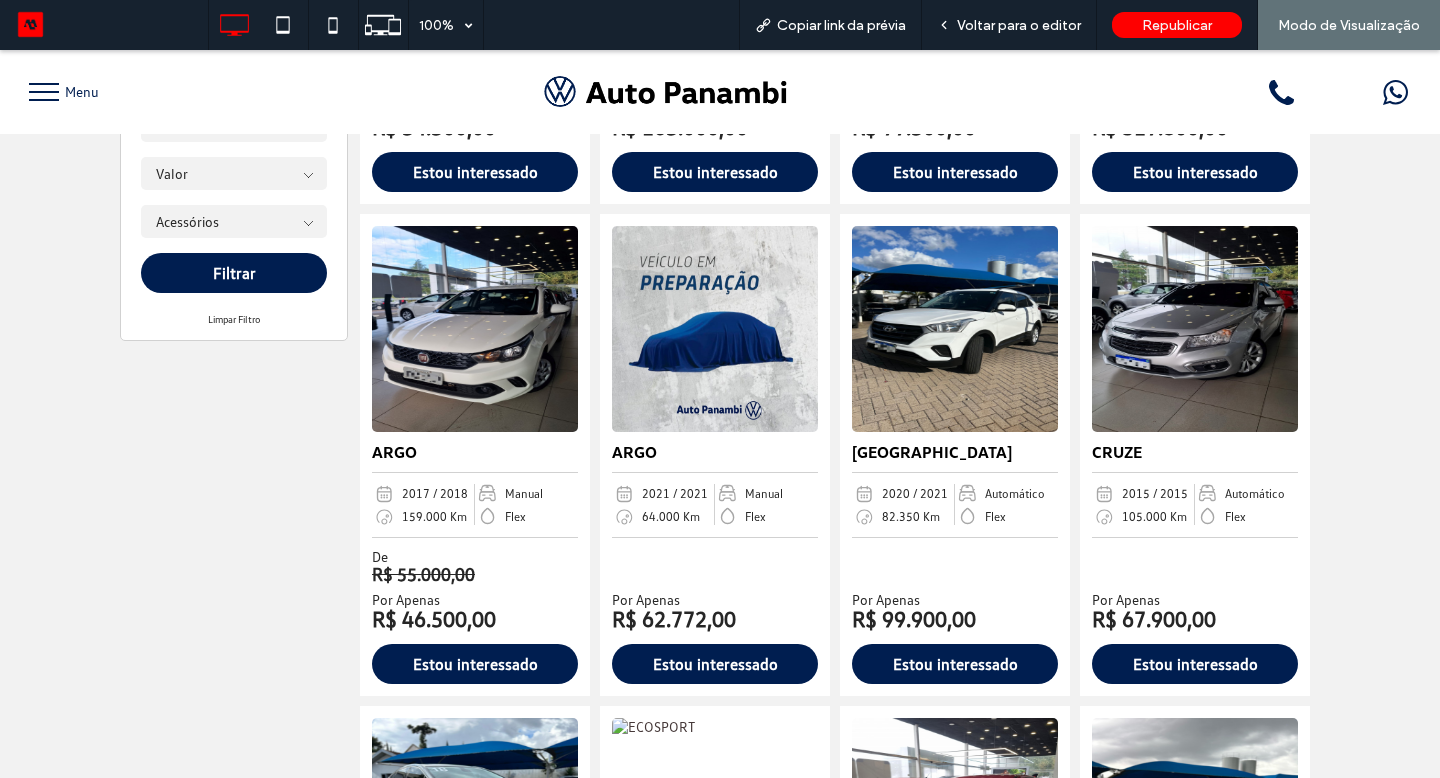 click on "Estou interessado" at bounding box center (475, 664) 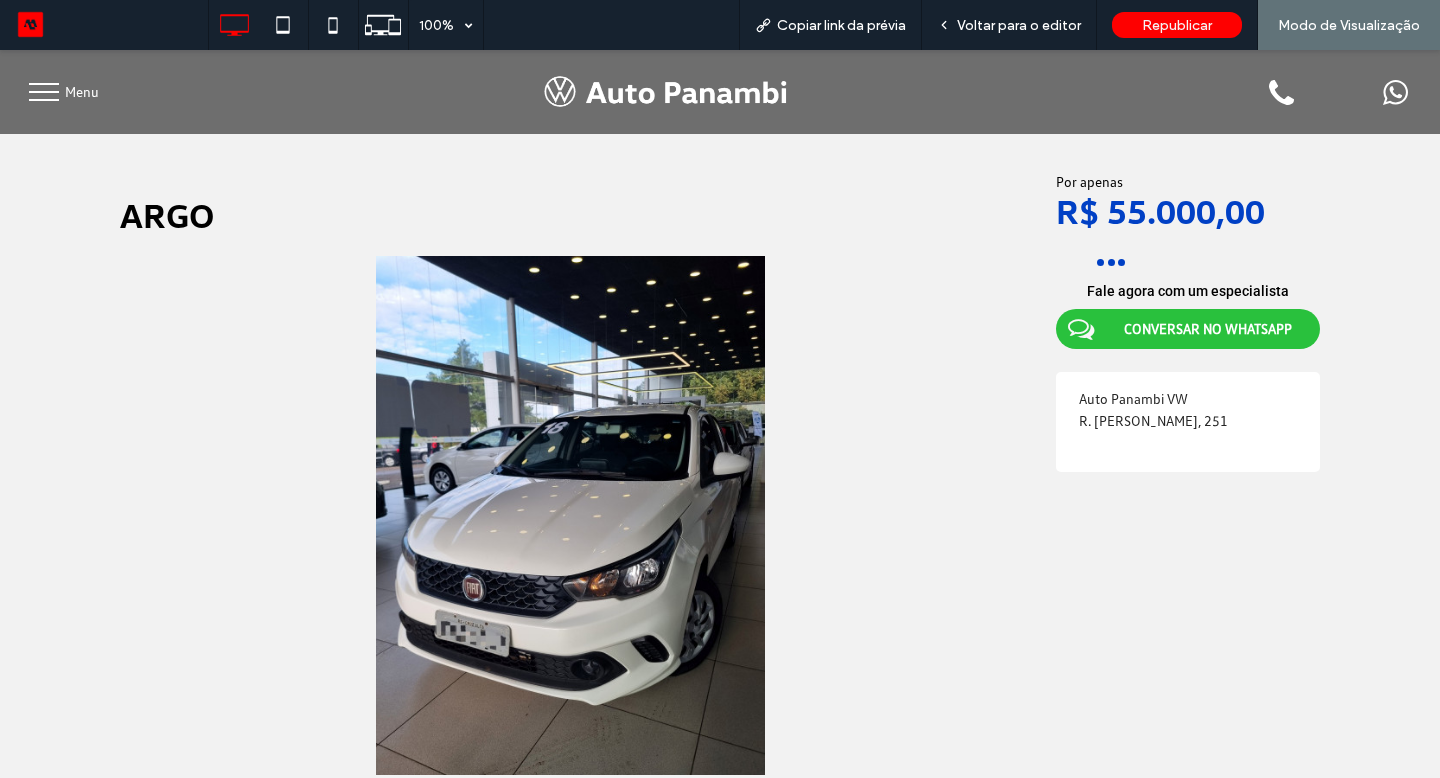 scroll, scrollTop: 0, scrollLeft: 0, axis: both 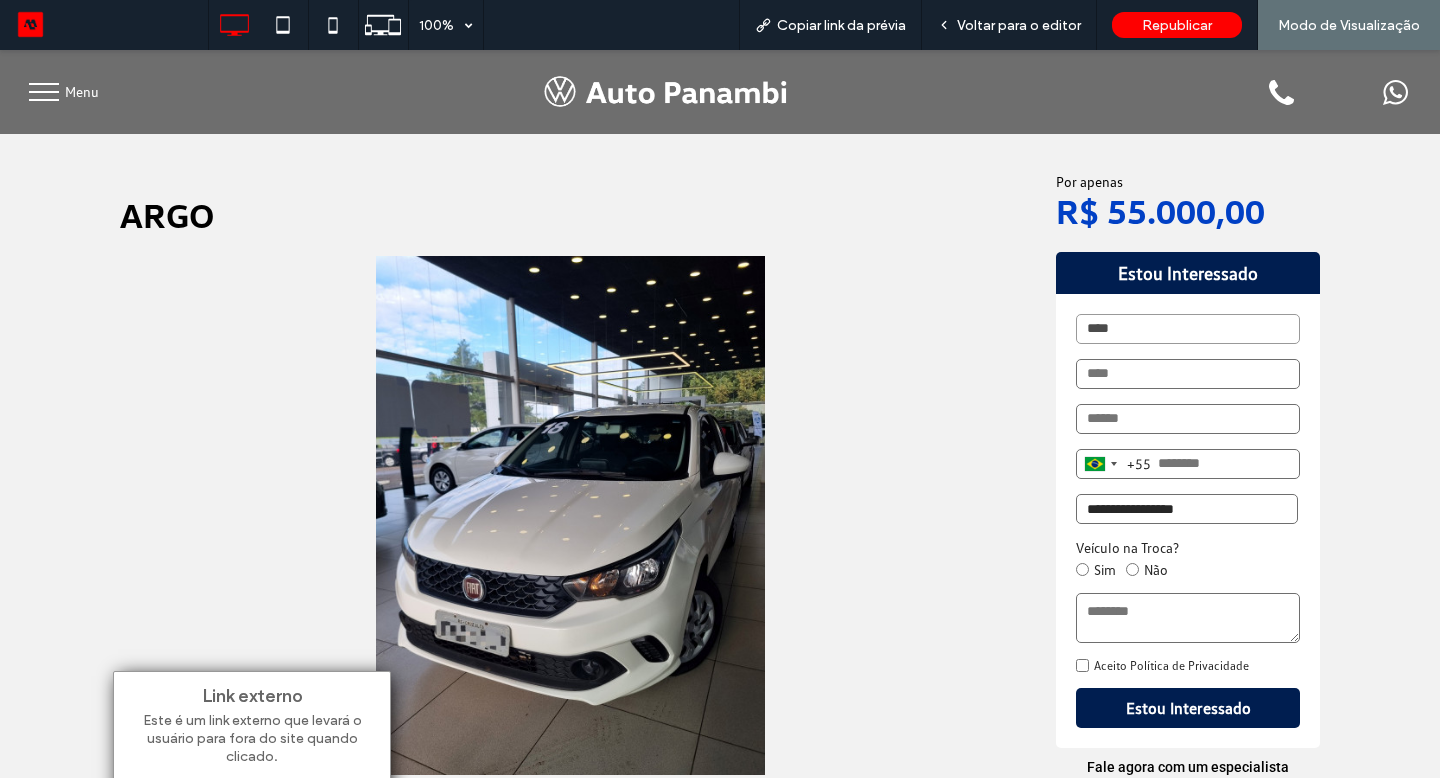 click on "Voltar para o editor" at bounding box center [1019, 25] 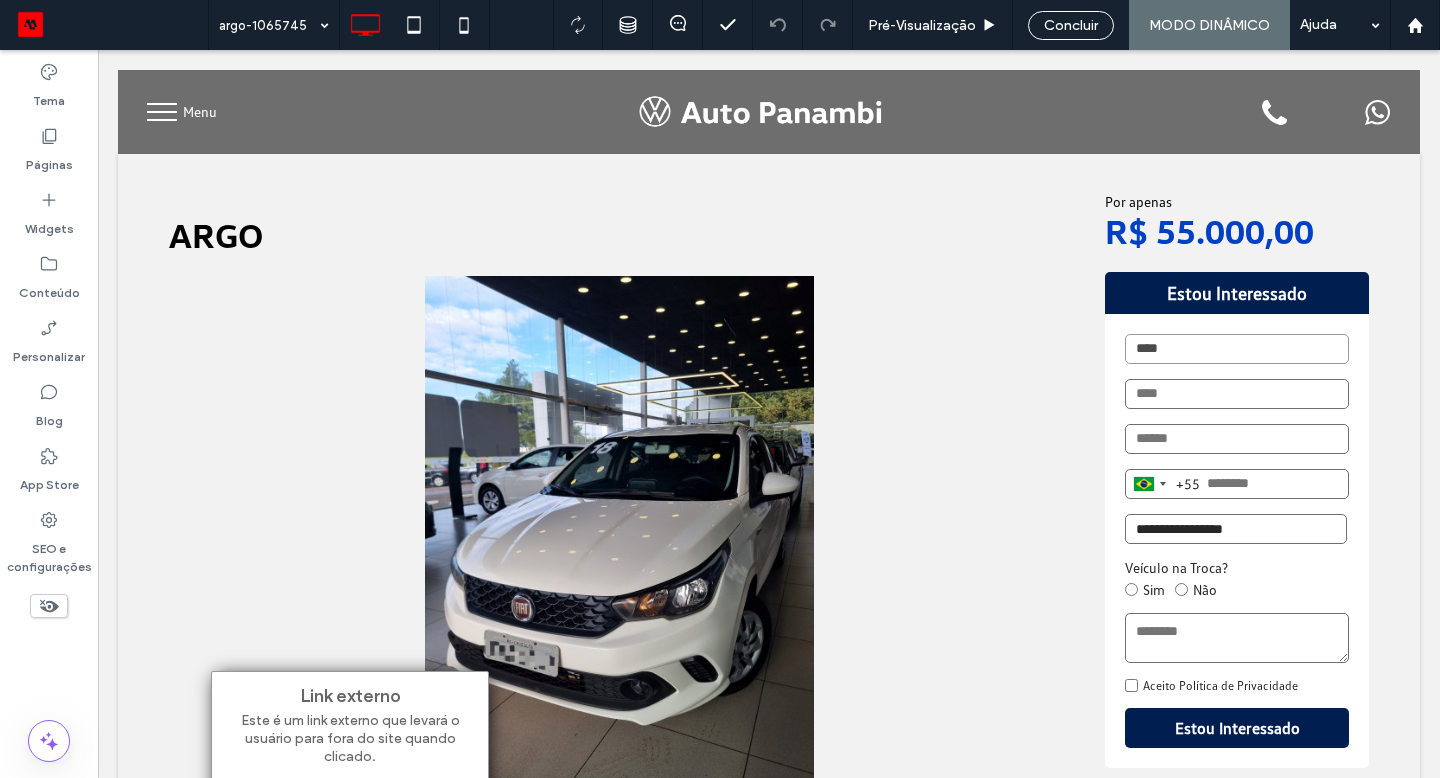 click on "ARGO
VEÍCULO DE REPASSE
ARGO FIREFLY 1.3, CÂMBIO MANUAL DE 5 MARCHAS, MODELO 2018, COMPLETO!
Previous Next
Fale agora com um especialista
CONVERSAR NO WHATSAPP
Auto Panambi VW
R. [PERSON_NAME], 251
Por apenas
R$ 55.000,00
Estou Interessado **** [GEOGRAPHIC_DATA] +55 +55 244 results found [GEOGRAPHIC_DATA] +93 [GEOGRAPHIC_DATA] +355 [GEOGRAPHIC_DATA] +213 [US_STATE] +1 [GEOGRAPHIC_DATA] +376 [GEOGRAPHIC_DATA] +244 [GEOGRAPHIC_DATA] +1 [GEOGRAPHIC_DATA] +1 [GEOGRAPHIC_DATA] +54 [GEOGRAPHIC_DATA] +374 [GEOGRAPHIC_DATA] +297 [DATE][GEOGRAPHIC_DATA] +247 [GEOGRAPHIC_DATA] +61 [GEOGRAPHIC_DATA] +43 [GEOGRAPHIC_DATA] +994 [GEOGRAPHIC_DATA] +1 [GEOGRAPHIC_DATA] +973 [GEOGRAPHIC_DATA] +880 [GEOGRAPHIC_DATA] +1 [GEOGRAPHIC_DATA] +375 [GEOGRAPHIC_DATA] +32 [GEOGRAPHIC_DATA] +501 [GEOGRAPHIC_DATA] +229 [GEOGRAPHIC_DATA] +1 [GEOGRAPHIC_DATA] +975 [GEOGRAPHIC_DATA] +591 [GEOGRAPHIC_DATA] +387 [GEOGRAPHIC_DATA] +267 [GEOGRAPHIC_DATA] +55 [GEOGRAPHIC_DATA] +246 [GEOGRAPHIC_DATA] +1 [GEOGRAPHIC_DATA] +673 [GEOGRAPHIC_DATA] +359 +226 +1" at bounding box center [769, 580] 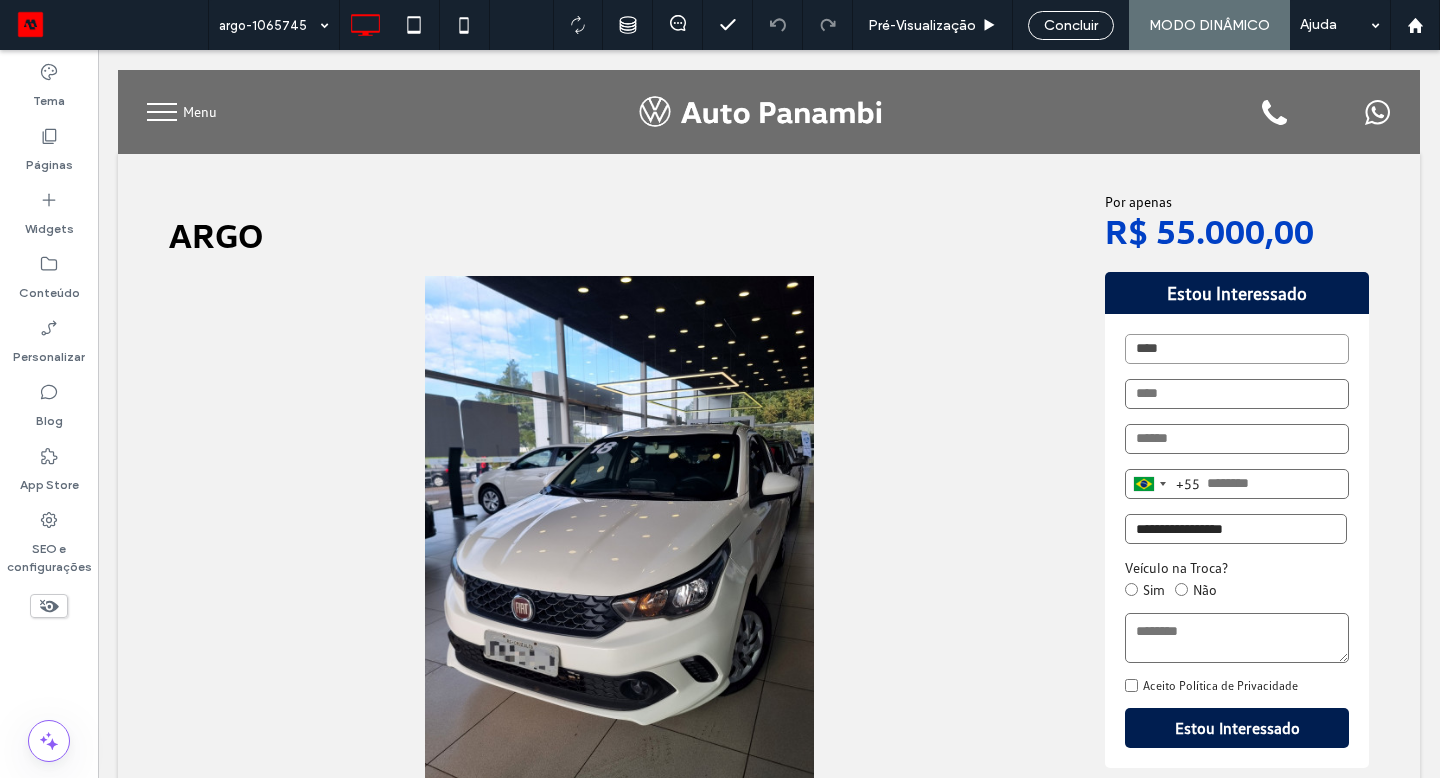 click on "Clique para editar no Modo Flex" at bounding box center (769, 580) 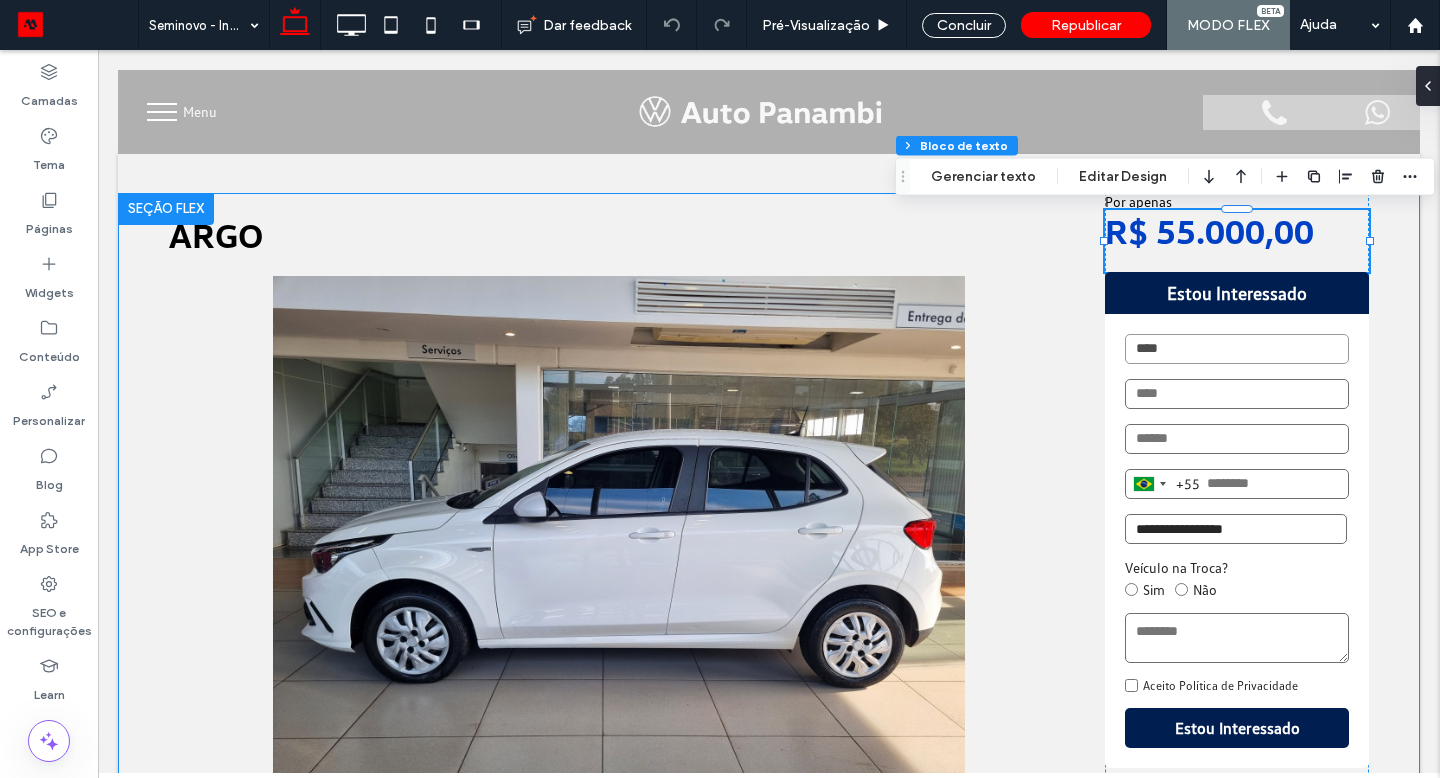 click on "ARGO
VEÍCULO DE REPASSE
ARGO FIREFLY 1.3, CÂMBIO MANUAL DE 5 MARCHAS, MODELO 2018, COMPLETO!
Previous Next
Fale agora com um especialista
CONVERSAR NO WHATSAPP
Auto Panambi VW
R. [PERSON_NAME], 251
Por apenas
R$ 55.000,00
Estou Interessado **** [GEOGRAPHIC_DATA] +55 +55 244 results found [GEOGRAPHIC_DATA] +93 [GEOGRAPHIC_DATA] +355 [GEOGRAPHIC_DATA] +213 [US_STATE] +1 [GEOGRAPHIC_DATA] +376 [GEOGRAPHIC_DATA] +244 [GEOGRAPHIC_DATA] +1 [GEOGRAPHIC_DATA] +1 [GEOGRAPHIC_DATA] +54 [GEOGRAPHIC_DATA] +374 [GEOGRAPHIC_DATA] +297 [DATE][GEOGRAPHIC_DATA] +247 [GEOGRAPHIC_DATA] +61 [GEOGRAPHIC_DATA] +43 [GEOGRAPHIC_DATA] +994 [GEOGRAPHIC_DATA] +1 [GEOGRAPHIC_DATA] +973 [GEOGRAPHIC_DATA] +880 [GEOGRAPHIC_DATA] +1 [GEOGRAPHIC_DATA] +375 [GEOGRAPHIC_DATA] +32 [GEOGRAPHIC_DATA] +501 [GEOGRAPHIC_DATA] +229 [GEOGRAPHIC_DATA] +1 [GEOGRAPHIC_DATA] +975 [GEOGRAPHIC_DATA] +591 [GEOGRAPHIC_DATA] +387 [GEOGRAPHIC_DATA] +267 [GEOGRAPHIC_DATA] +55 [GEOGRAPHIC_DATA] +246 [GEOGRAPHIC_DATA] +1 [GEOGRAPHIC_DATA] +673 [GEOGRAPHIC_DATA] +359 +226 +1" at bounding box center (769, 580) 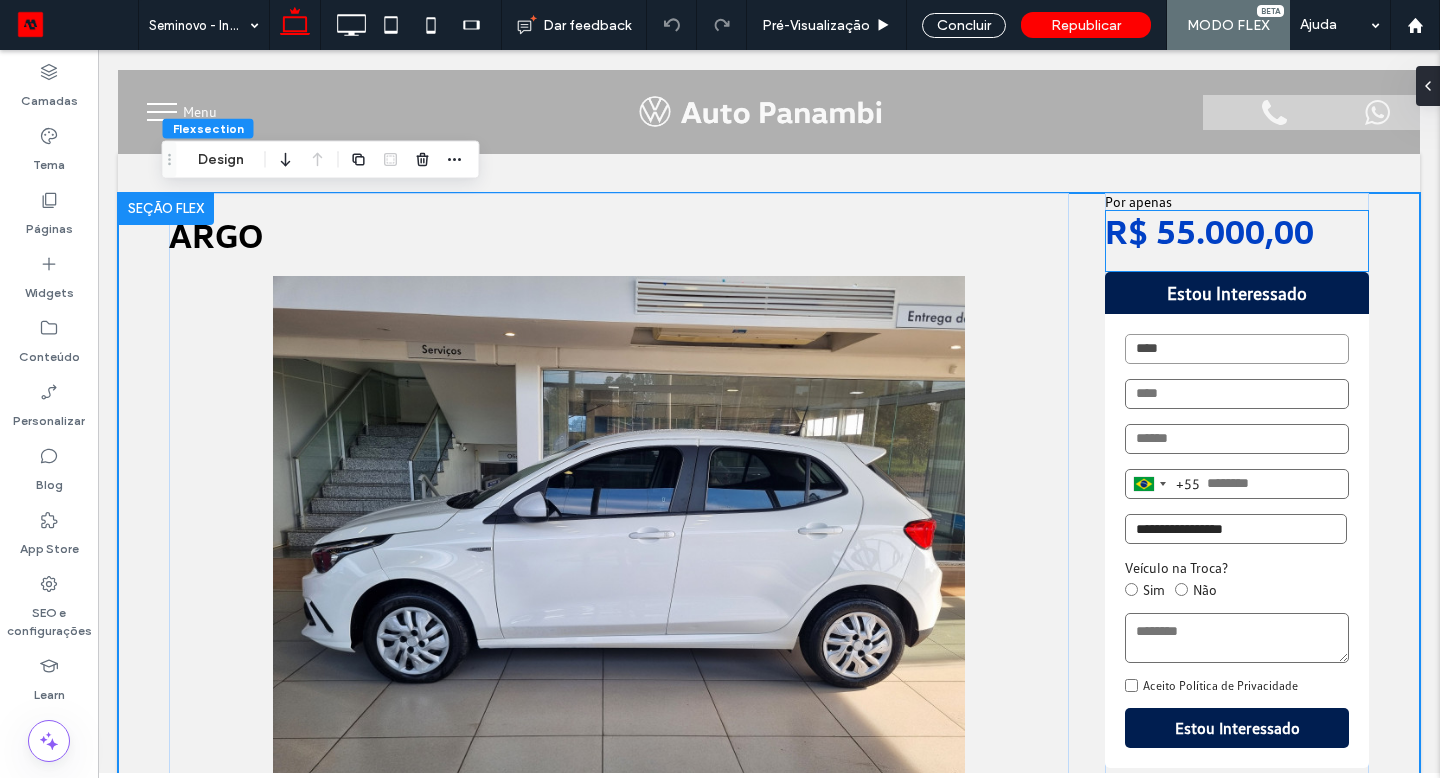 click on "R$ 55.000,00" at bounding box center [1237, 241] 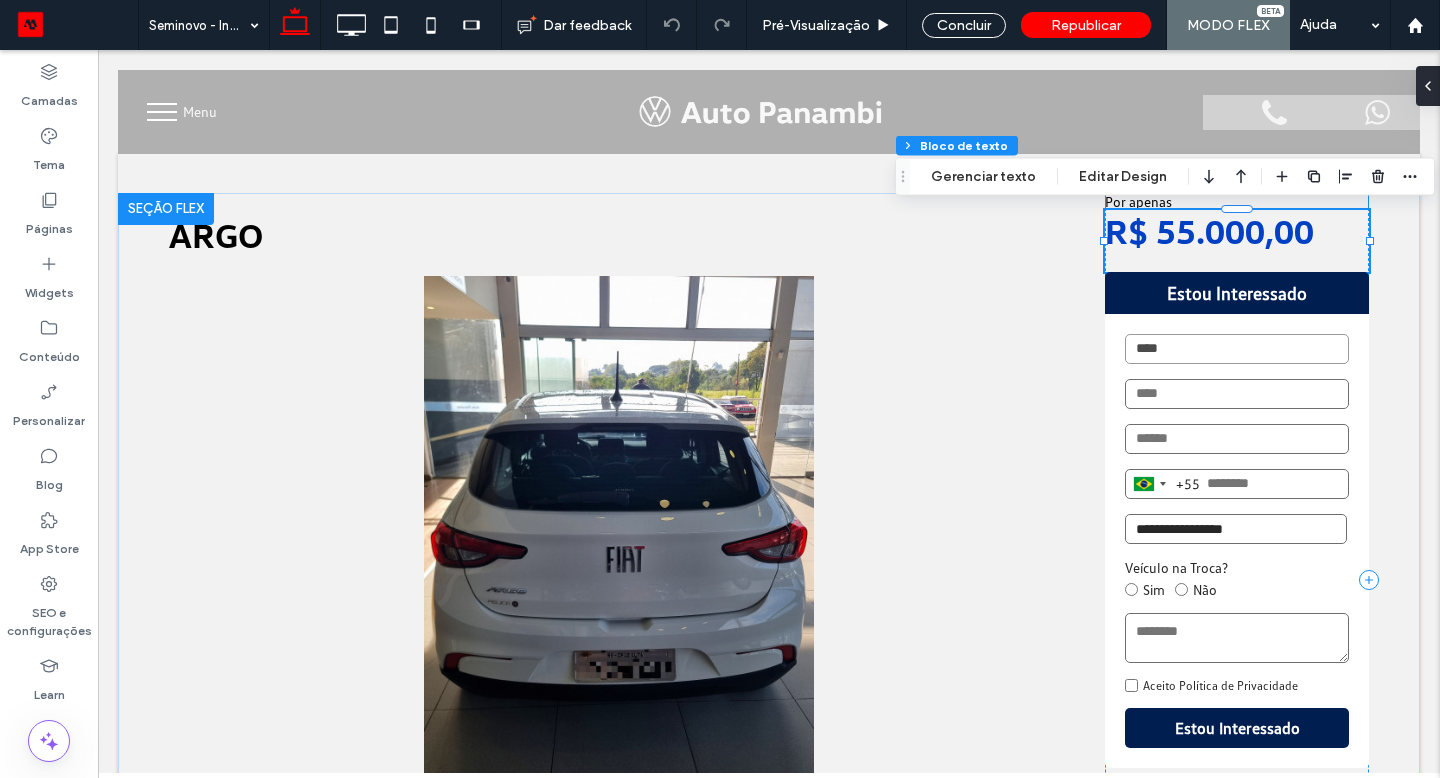 click on "Por apenas" at bounding box center [1237, 201] 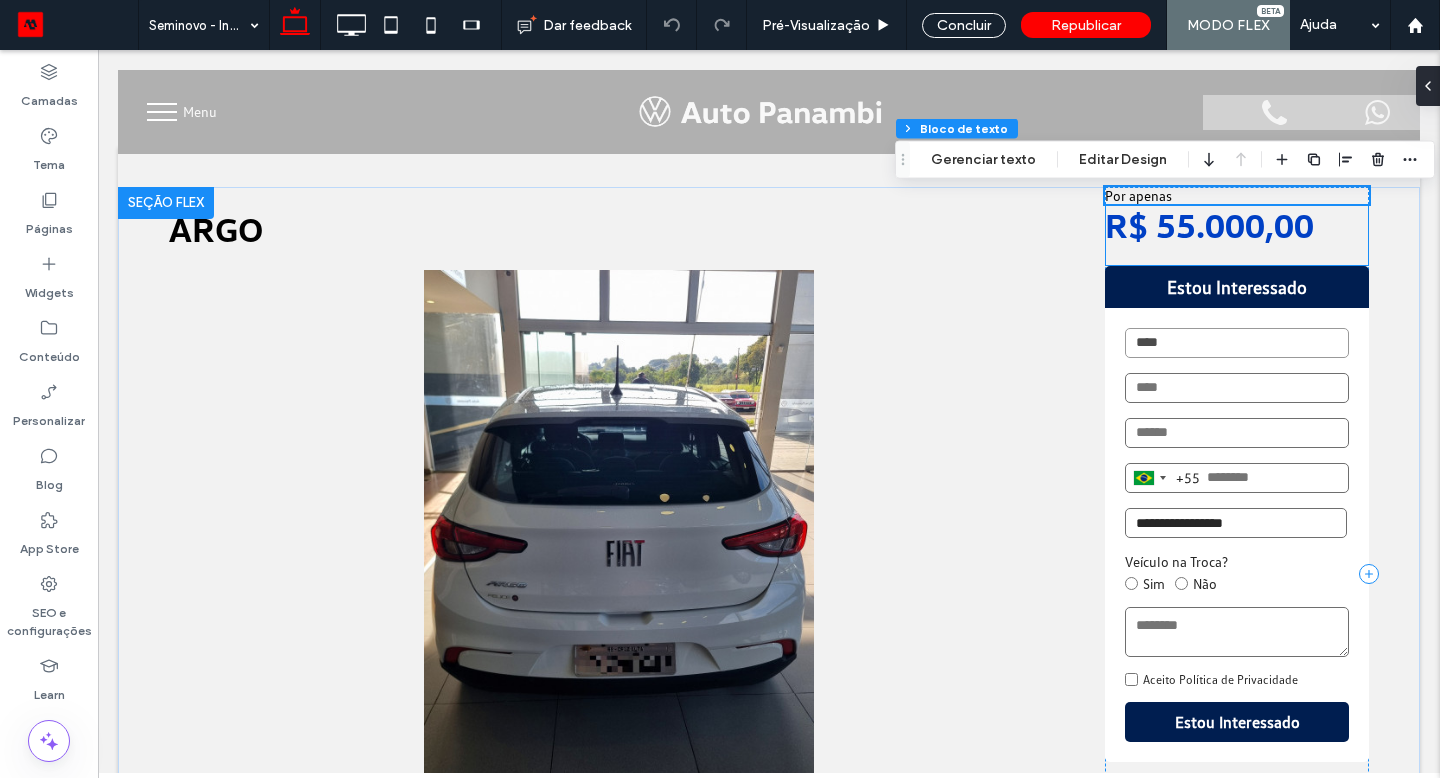 scroll, scrollTop: 0, scrollLeft: 0, axis: both 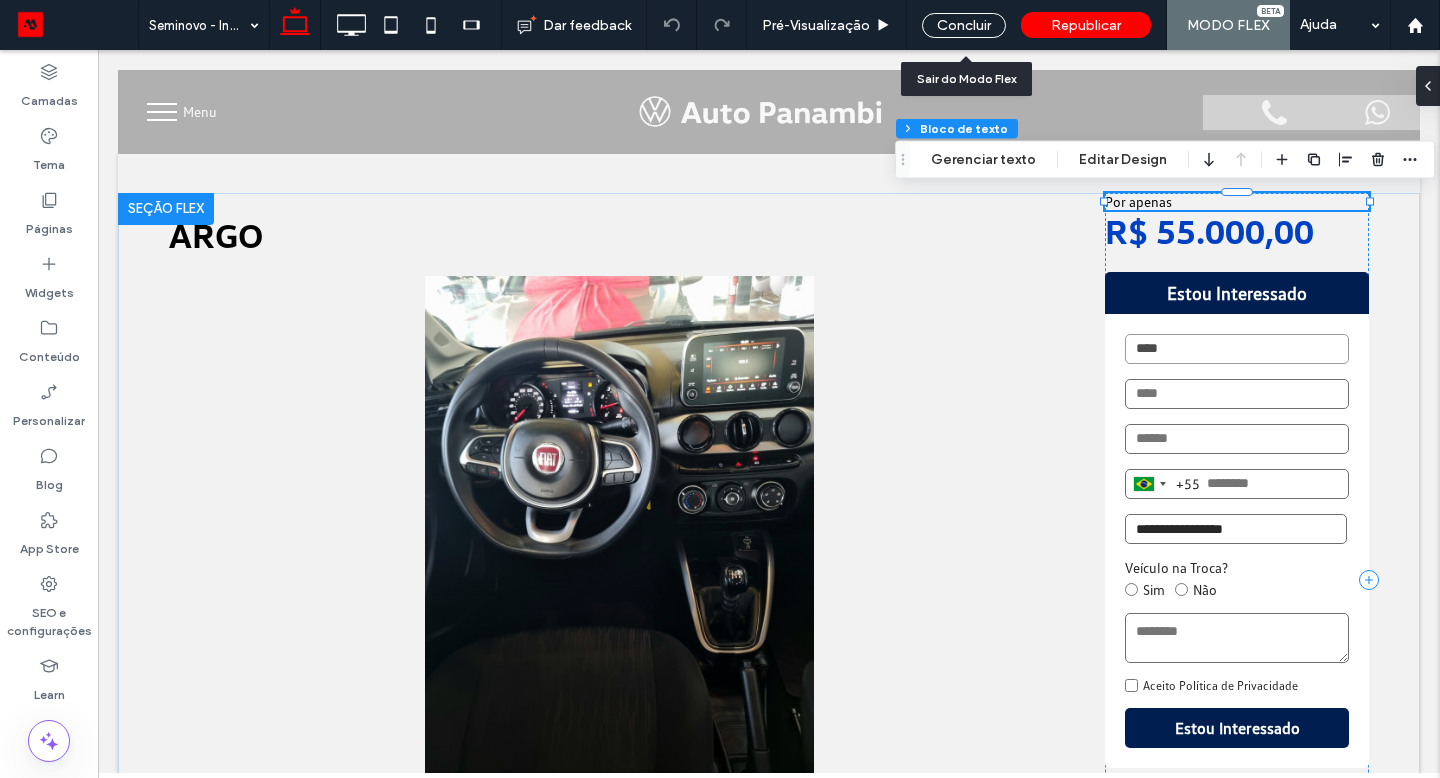 click on "Concluir" at bounding box center (964, 25) 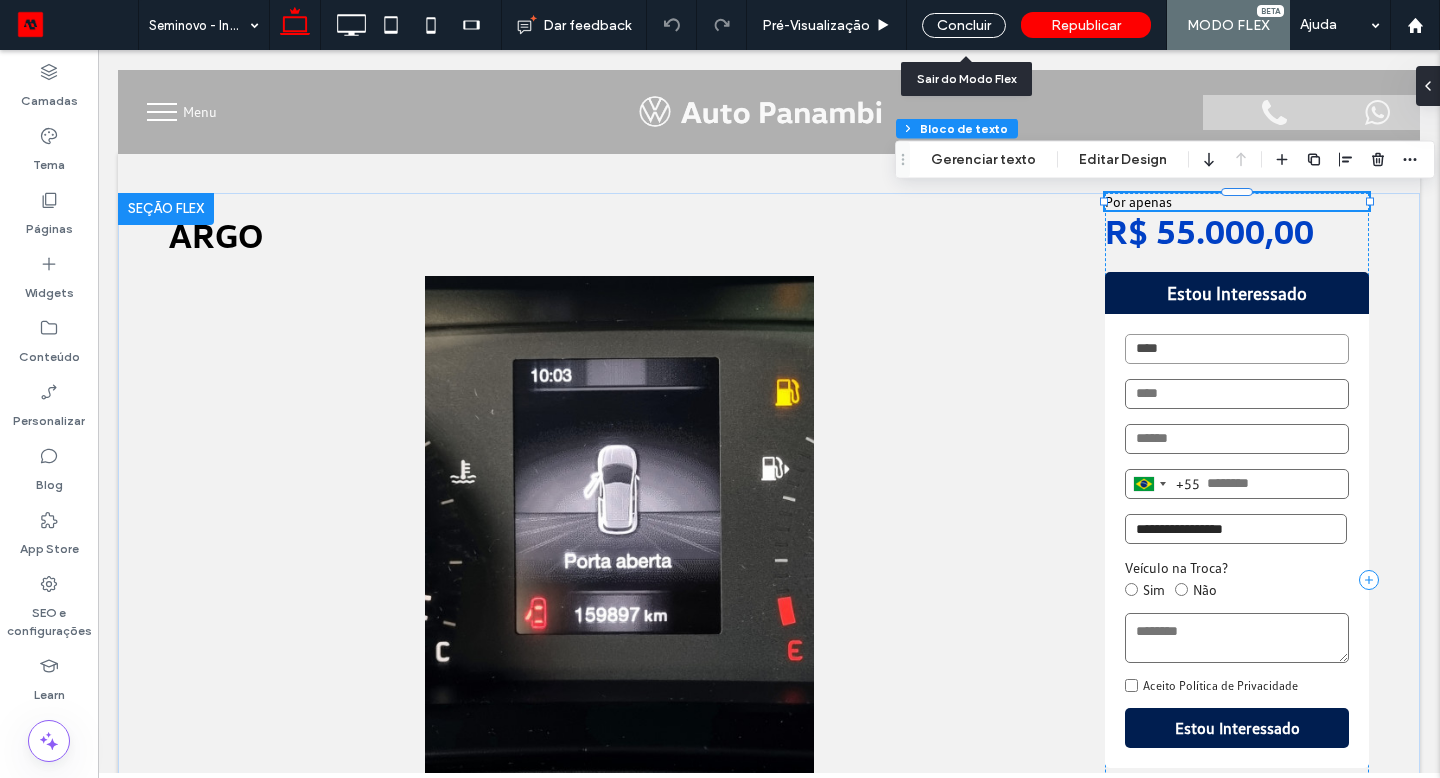 click on "Concluir" at bounding box center [964, 25] 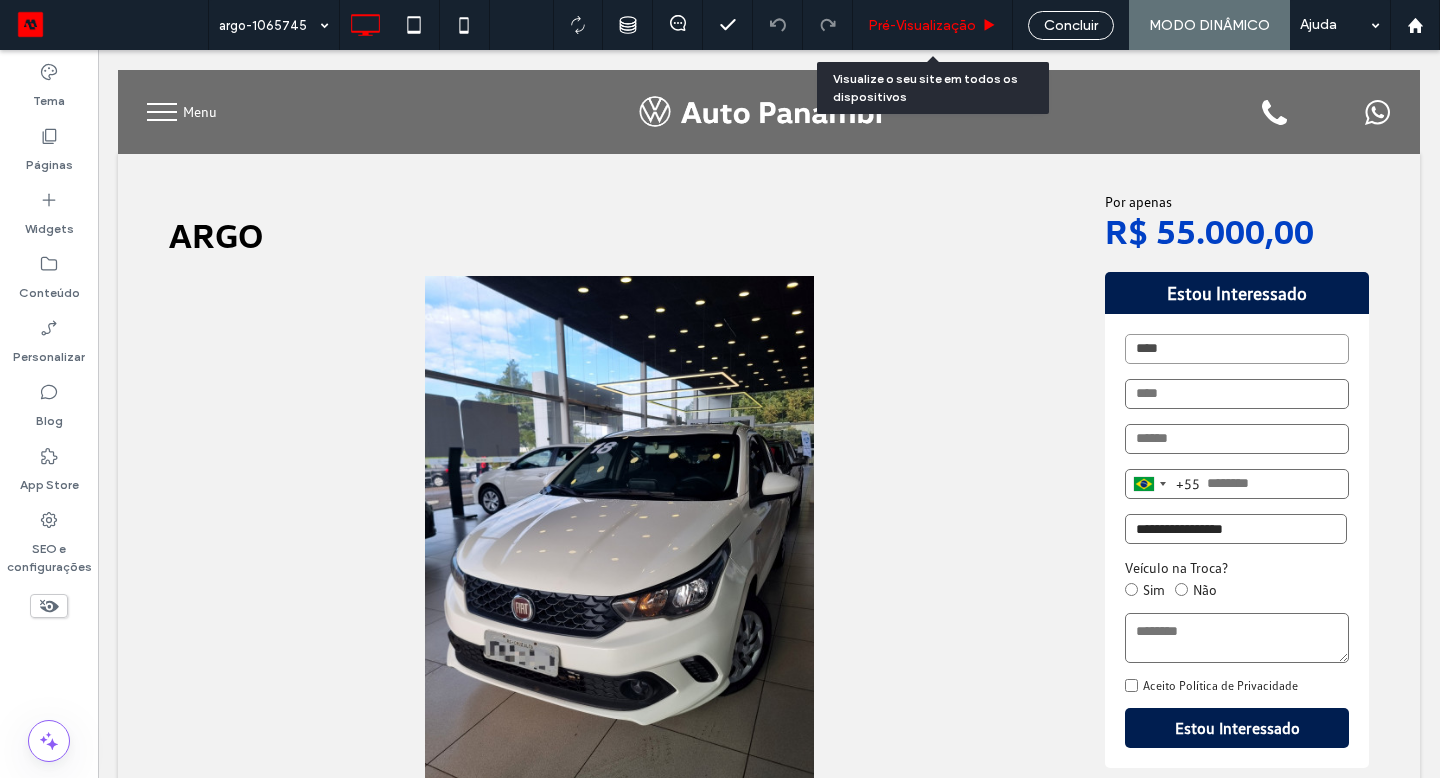 drag, startPoint x: 1106, startPoint y: 183, endPoint x: 988, endPoint y: 31, distance: 192.4266 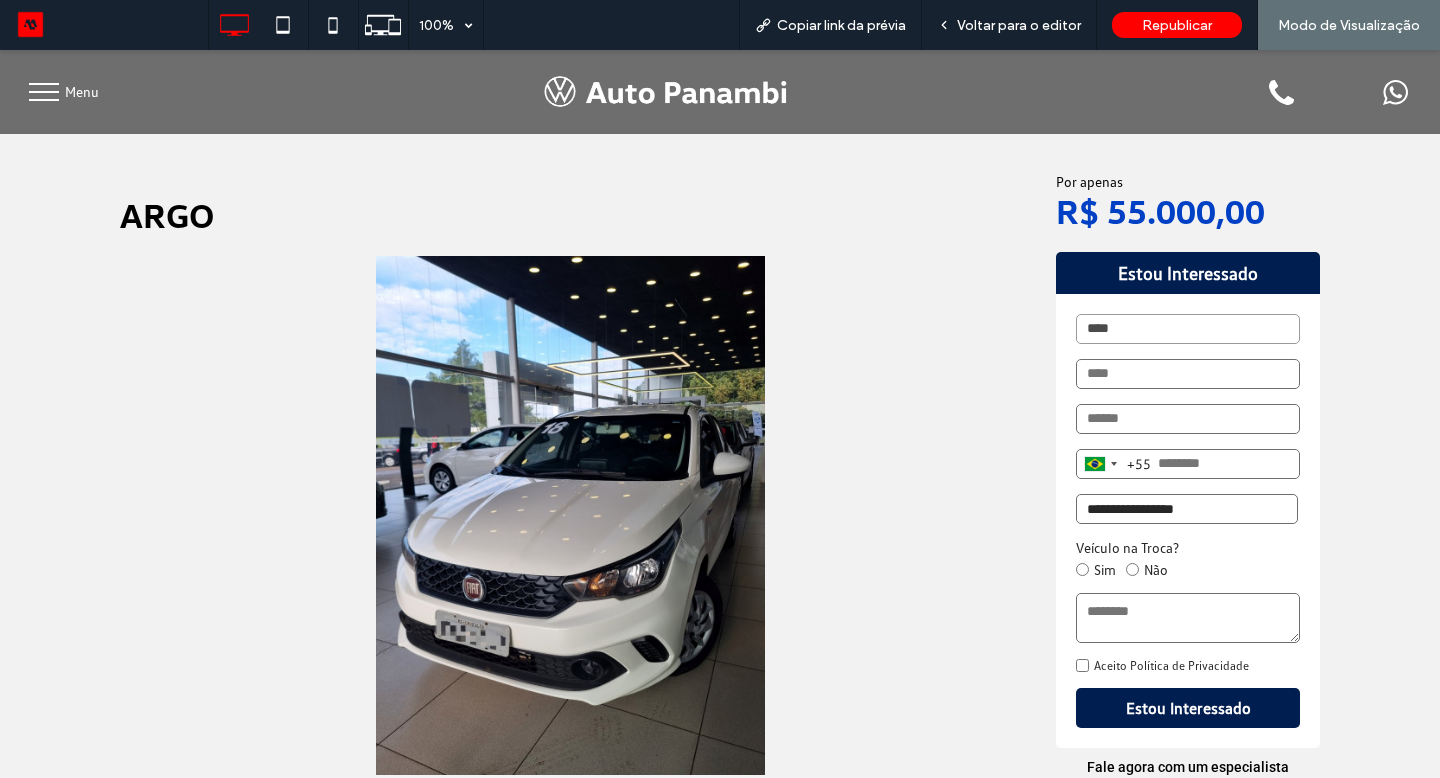 click at bounding box center [669, 92] 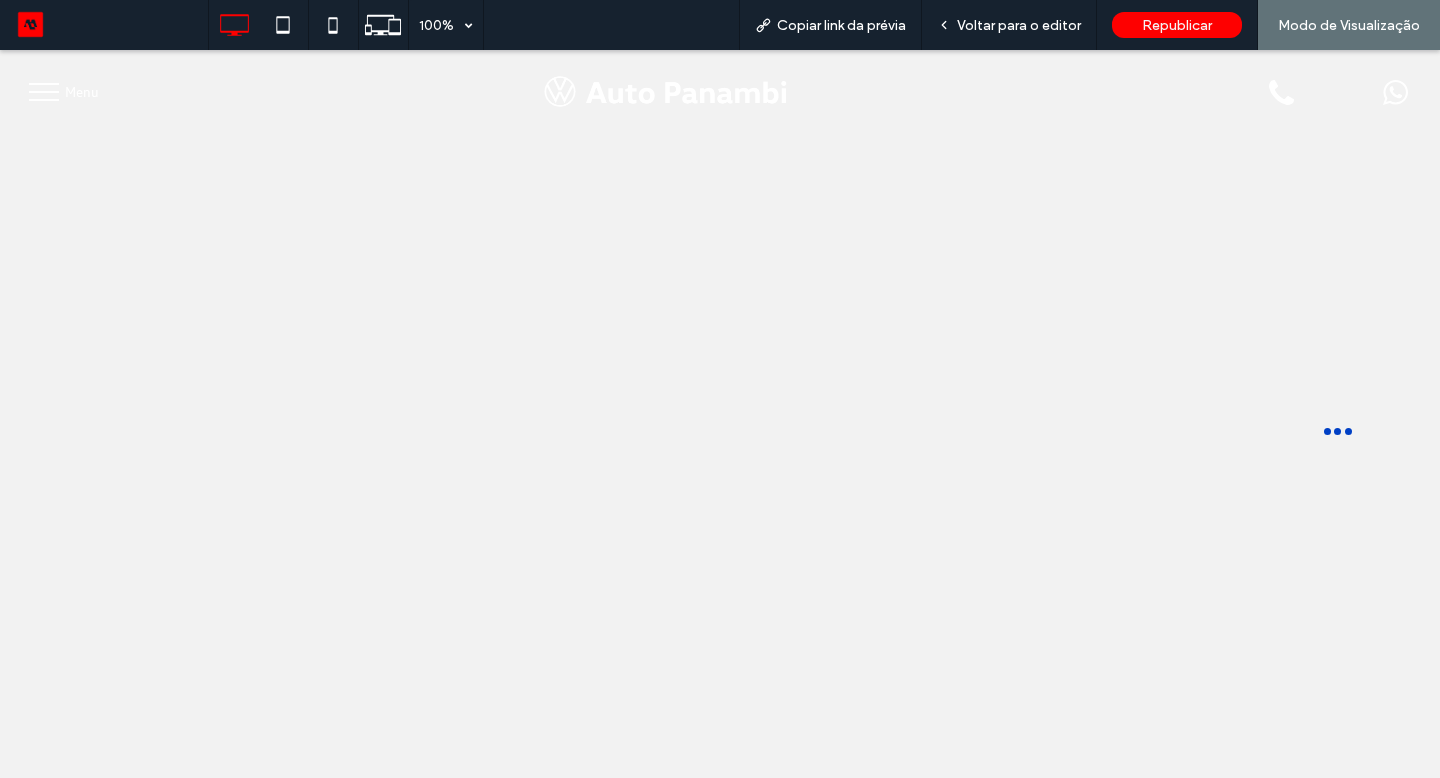 scroll, scrollTop: 0, scrollLeft: 0, axis: both 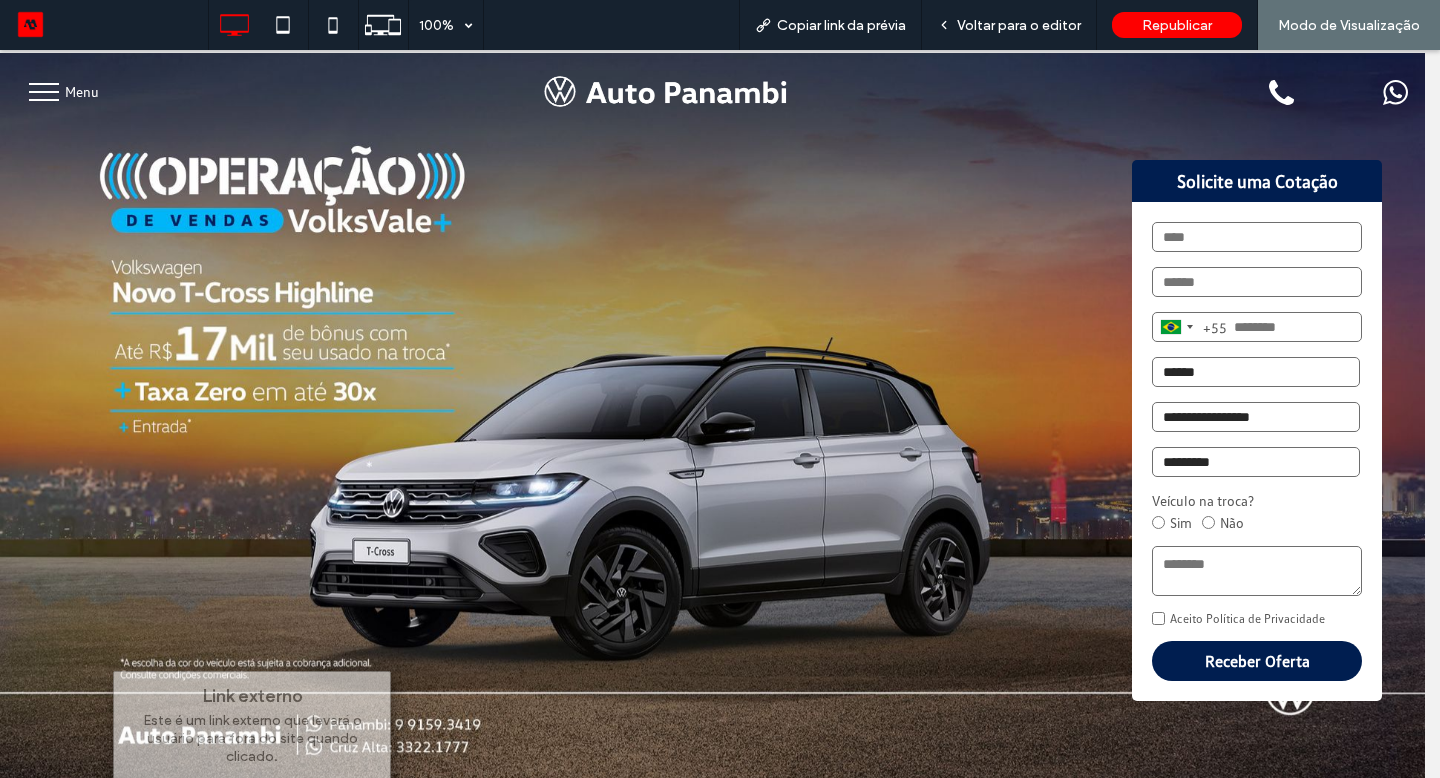 click at bounding box center (44, 92) 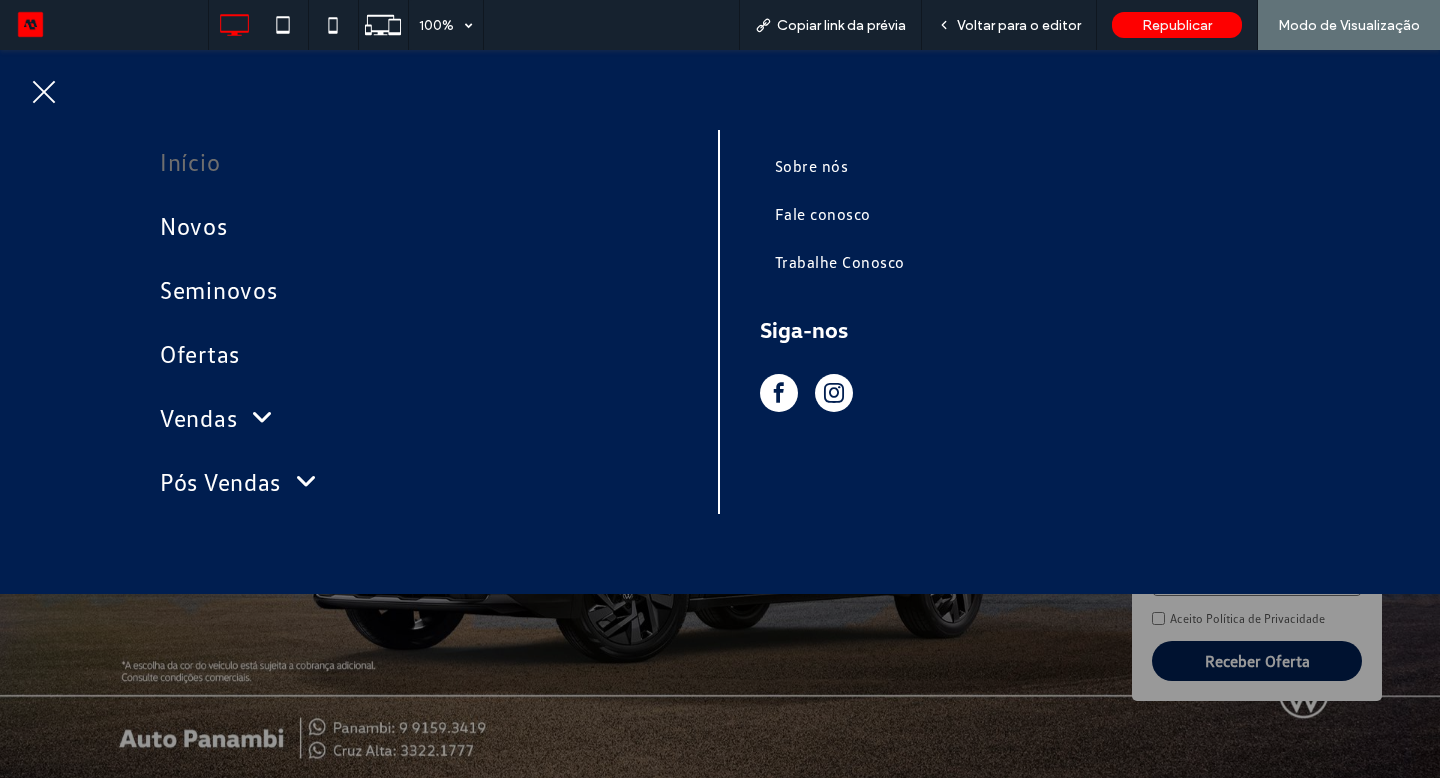 click on "Seminovos" at bounding box center (419, 290) 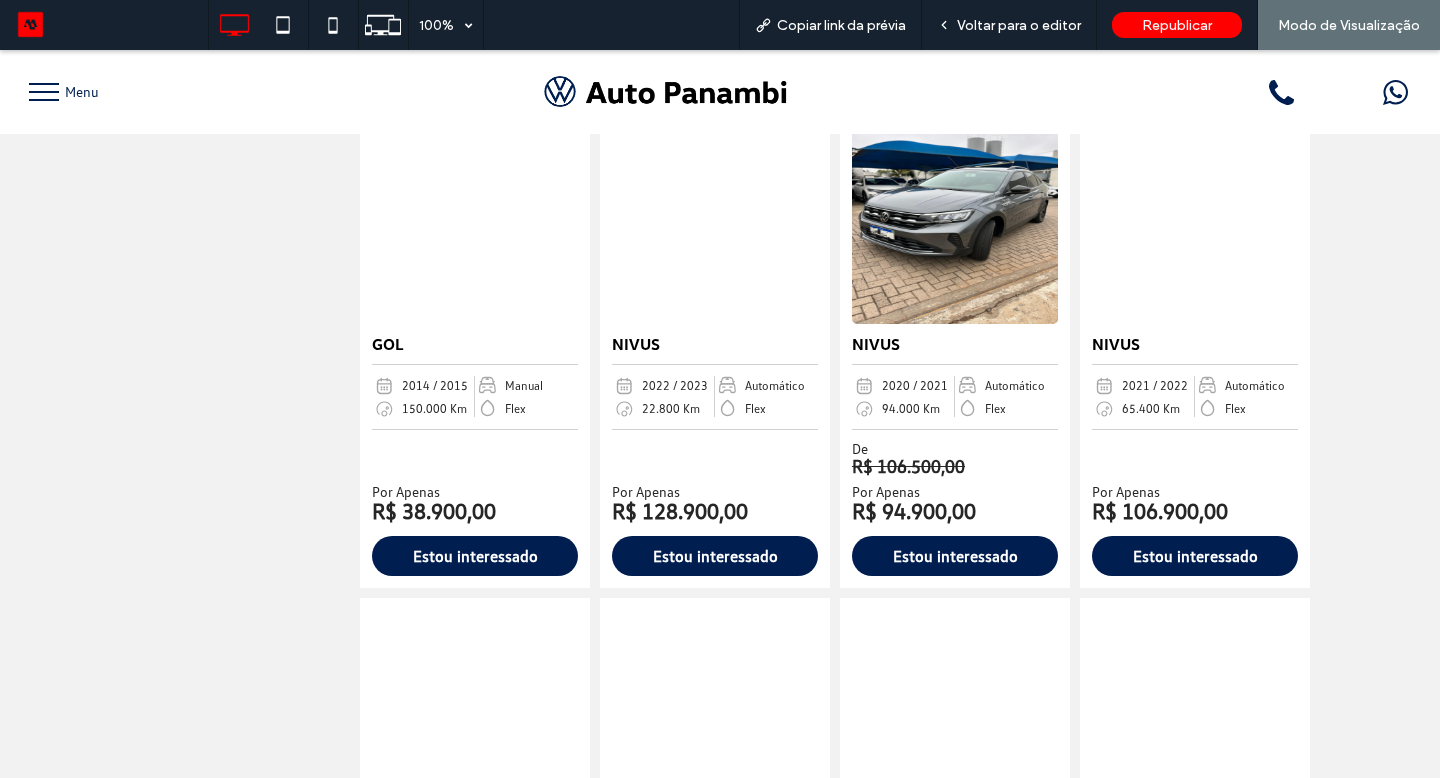 scroll, scrollTop: 1684, scrollLeft: 0, axis: vertical 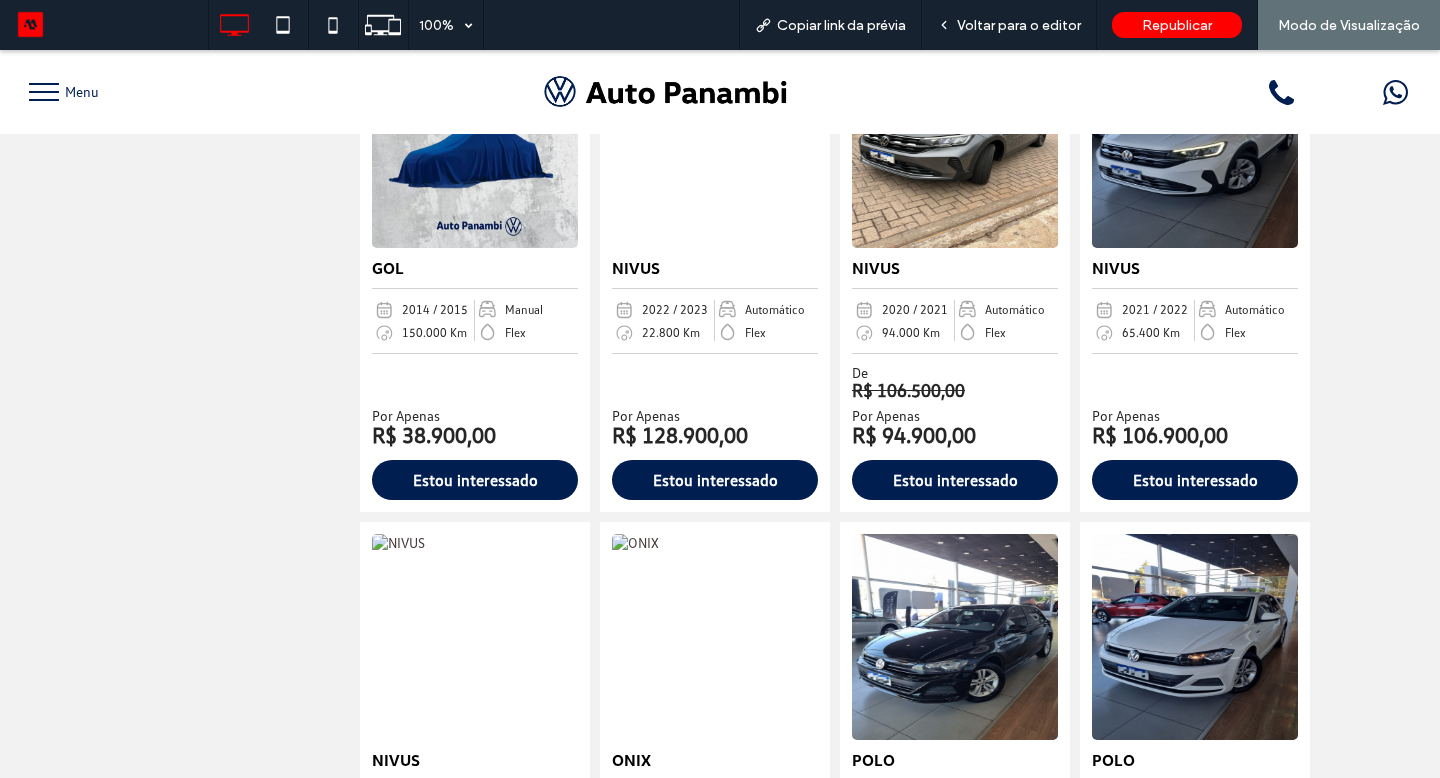 click on "Estou interessado" at bounding box center (955, 480) 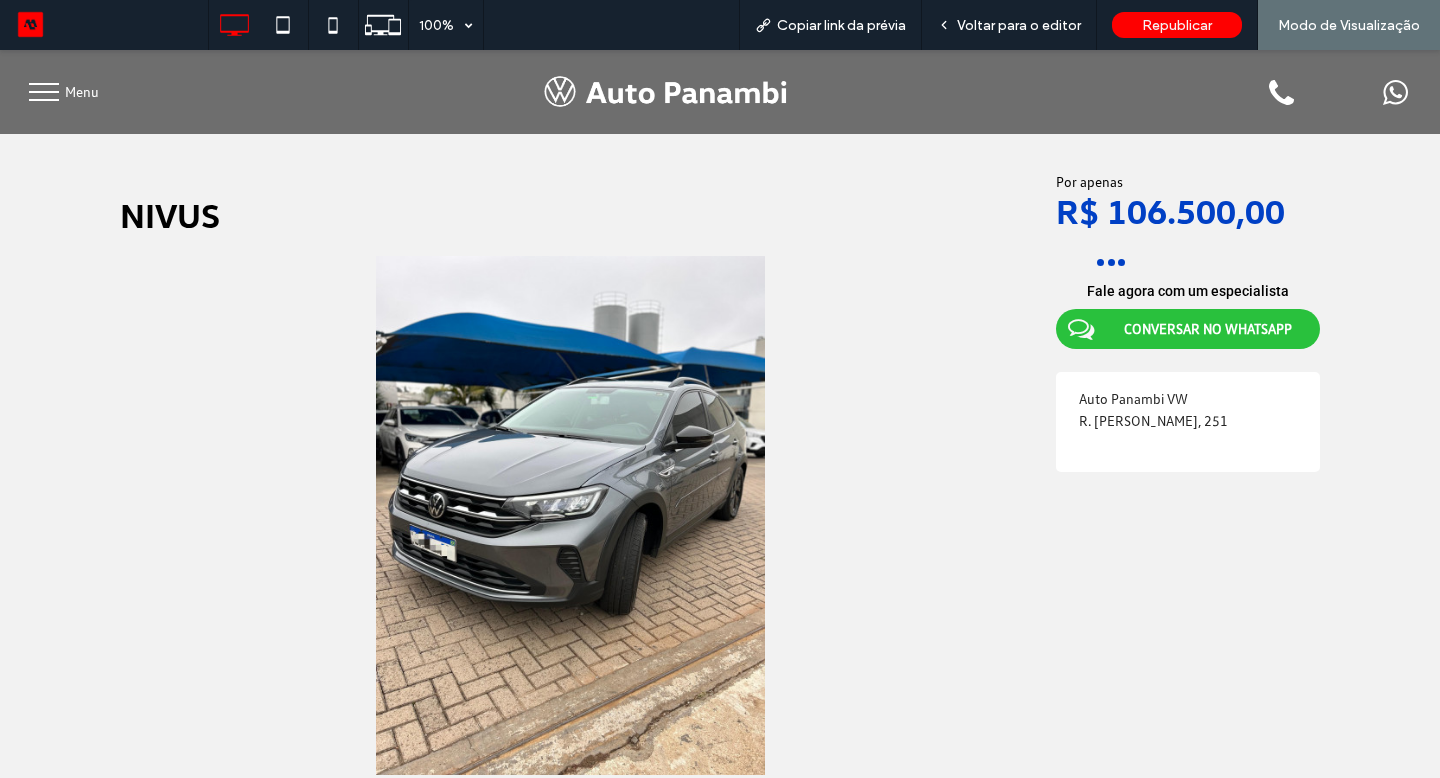scroll, scrollTop: 0, scrollLeft: 0, axis: both 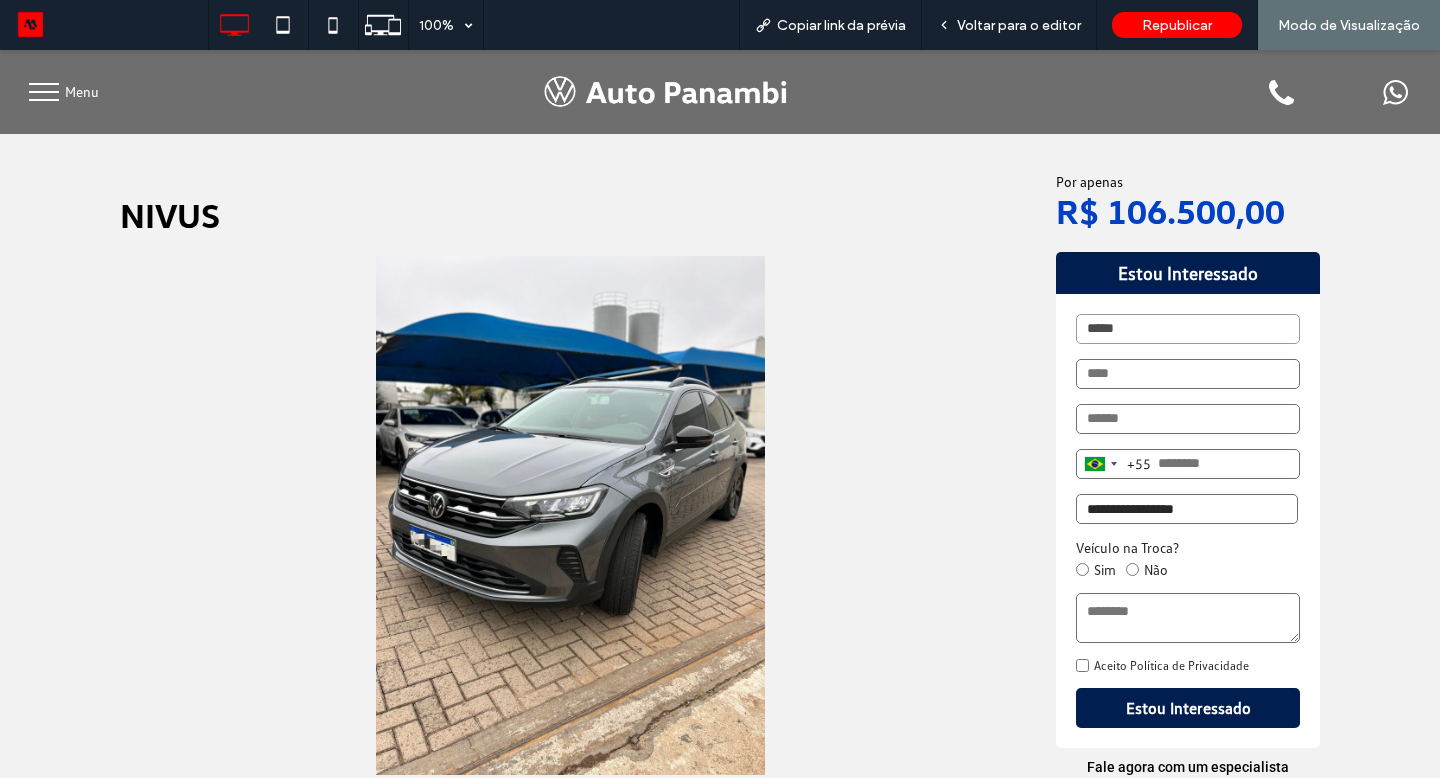 click on "Voltar para o editor" at bounding box center [1019, 25] 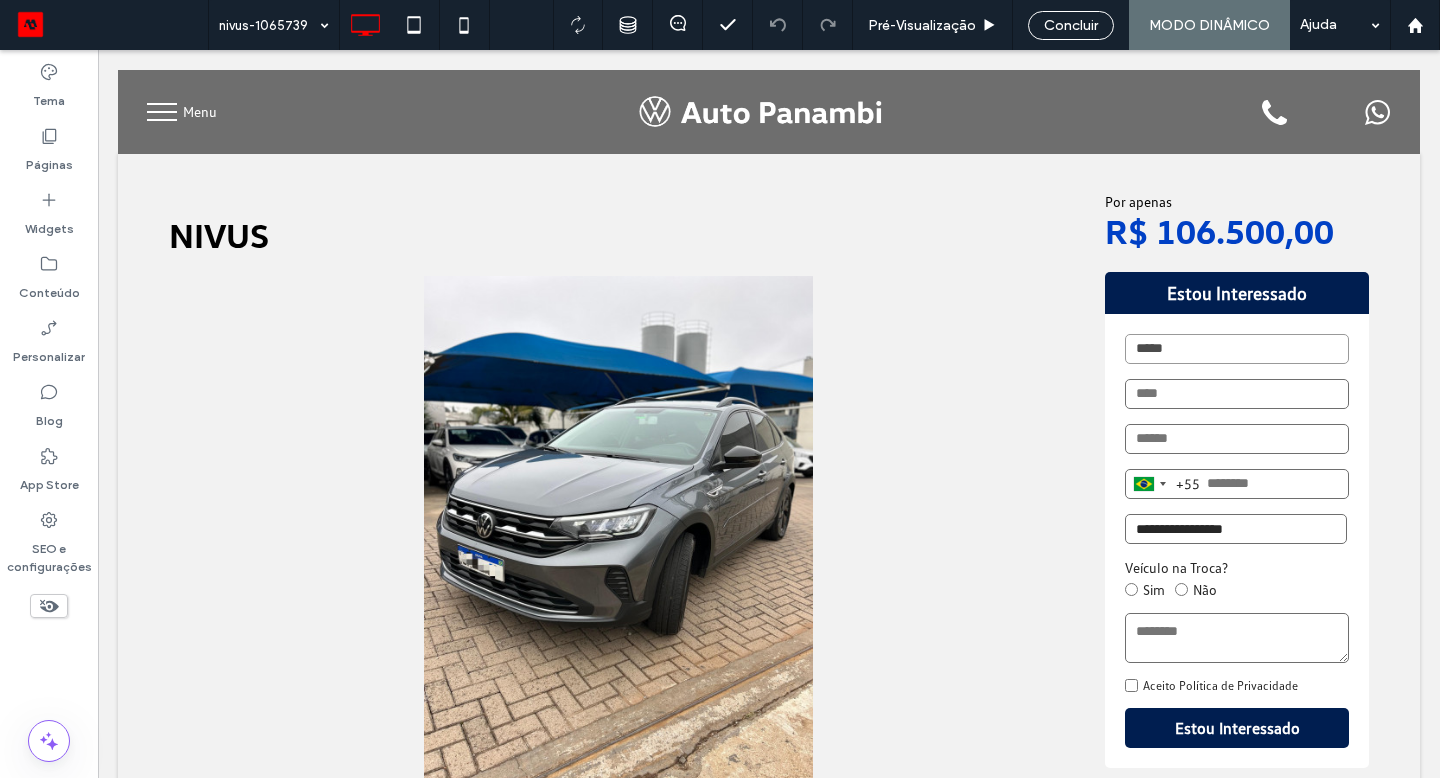 click on "NIVUS
VEÍCULO DE REPASSE
NIVUS COMFORTLINE 1.0 TSI, CÂMBIO AUTOMÁTICO DE 6 MARCHAS, MODELO 2021, COMPLETO!
Previous Next
Fale agora com um especialista
CONVERSAR NO WHATSAPP
Auto Panambi VW
R. [PERSON_NAME], 251
Por apenas
R$ 106.500,00
Estou Interessado ***** [GEOGRAPHIC_DATA] +55 +55 244 results found [GEOGRAPHIC_DATA] +93 [GEOGRAPHIC_DATA] +355 [GEOGRAPHIC_DATA] +213 [US_STATE] +1 [GEOGRAPHIC_DATA] +376 [GEOGRAPHIC_DATA] +244 [GEOGRAPHIC_DATA] +1 [GEOGRAPHIC_DATA] +1 [GEOGRAPHIC_DATA] +54 [GEOGRAPHIC_DATA] +374 [GEOGRAPHIC_DATA] +297 [DATE][GEOGRAPHIC_DATA] +247 [GEOGRAPHIC_DATA] +61 [GEOGRAPHIC_DATA] +43 [GEOGRAPHIC_DATA] +994 [GEOGRAPHIC_DATA] +1 [GEOGRAPHIC_DATA] +973 [GEOGRAPHIC_DATA] +880 [GEOGRAPHIC_DATA] +1 [GEOGRAPHIC_DATA] +375 [GEOGRAPHIC_DATA] +32 [GEOGRAPHIC_DATA] +501 [GEOGRAPHIC_DATA] +229 [GEOGRAPHIC_DATA] +1 [GEOGRAPHIC_DATA] +975 [GEOGRAPHIC_DATA] +591 [GEOGRAPHIC_DATA] +387 [GEOGRAPHIC_DATA] +267 [GEOGRAPHIC_DATA] +55 [GEOGRAPHIC_DATA] +246 [GEOGRAPHIC_DATA] +1 [GEOGRAPHIC_DATA] +673 +359" at bounding box center [769, 580] 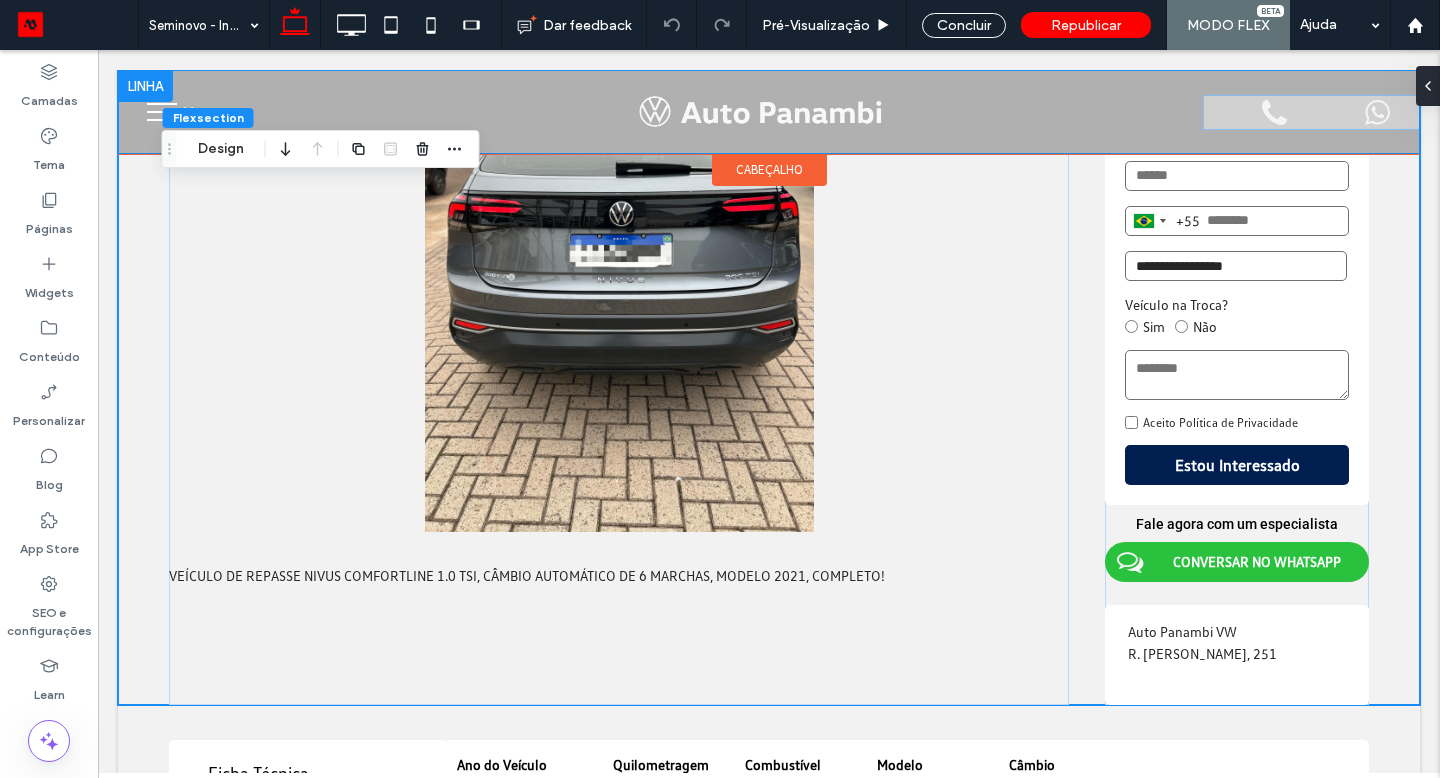 scroll, scrollTop: 0, scrollLeft: 0, axis: both 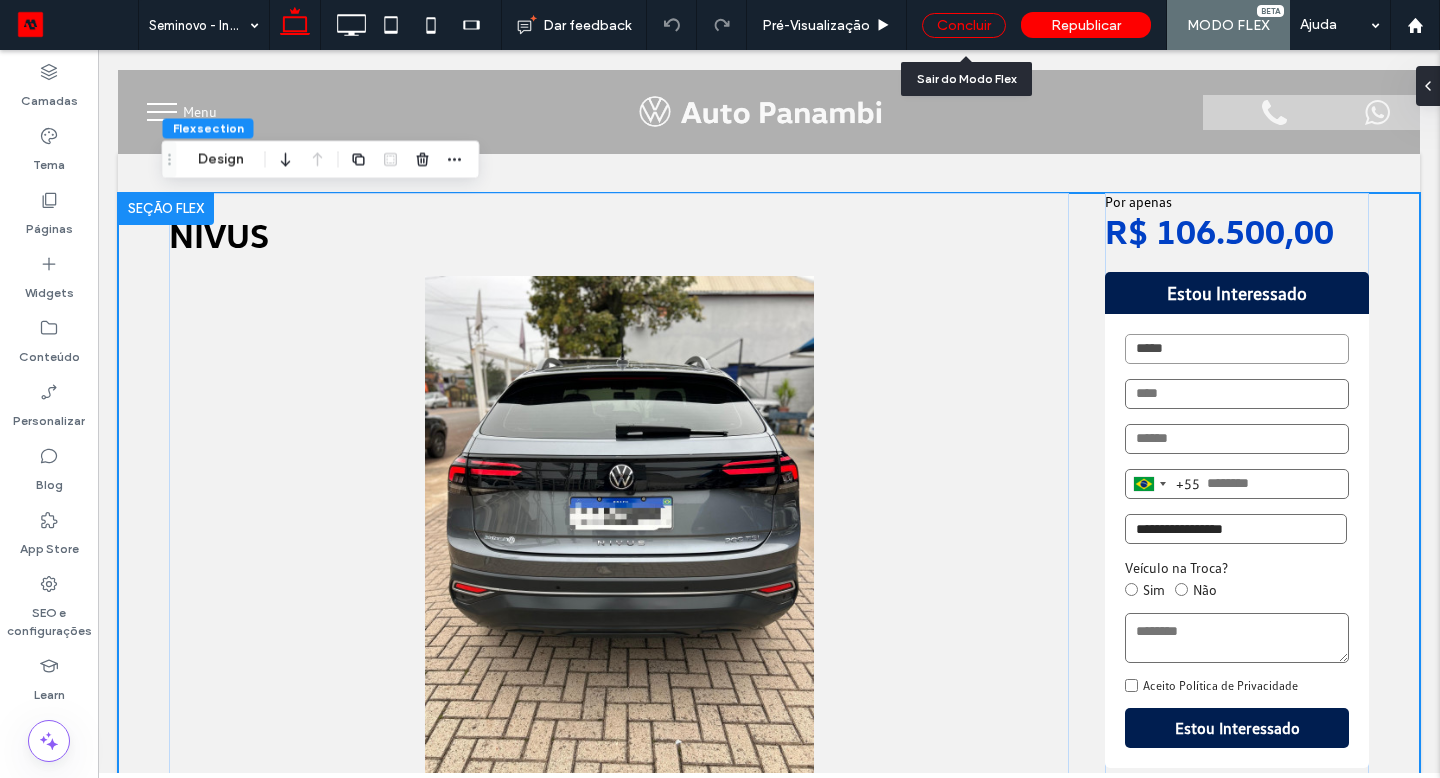 click on "Concluir" at bounding box center (964, 25) 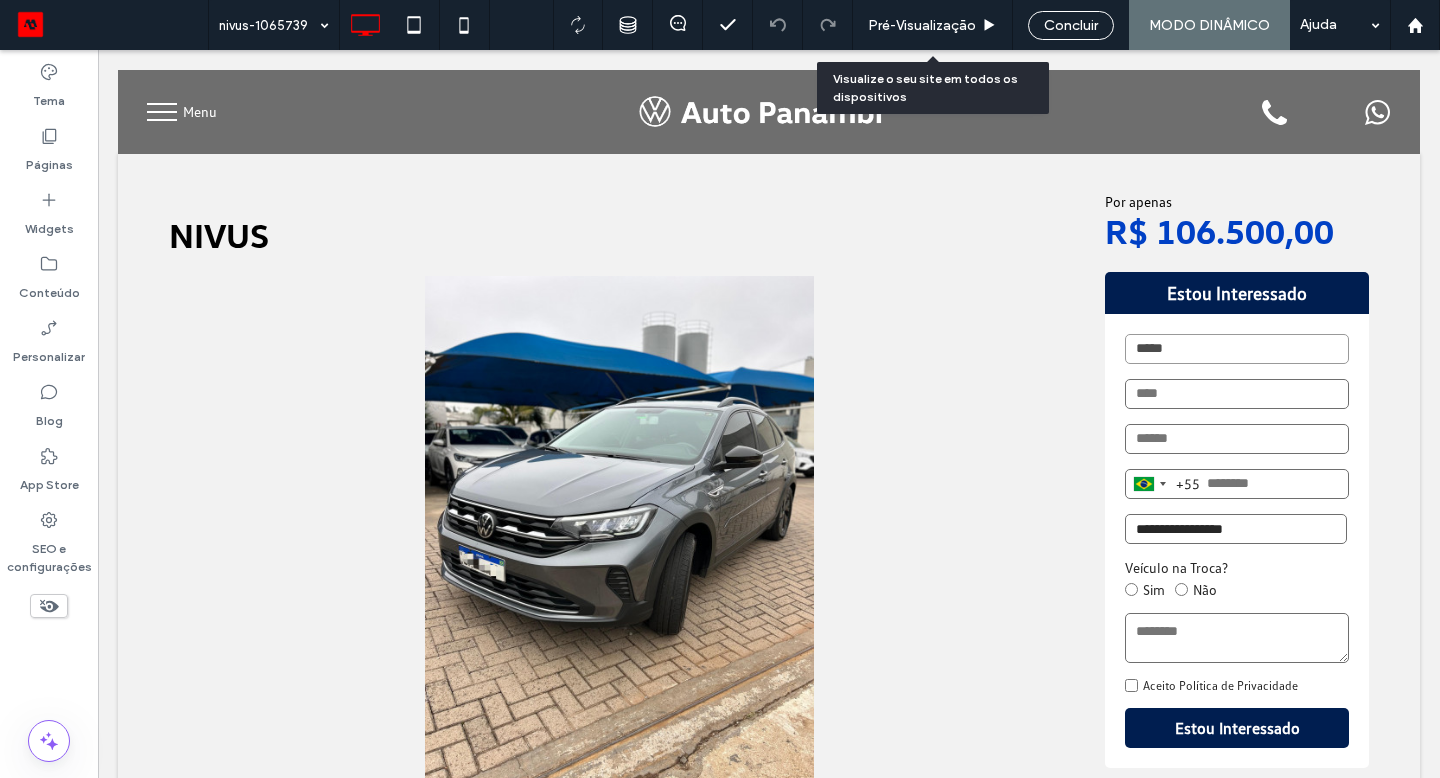 click on "Pré-Visualizaçāo" at bounding box center (933, 25) 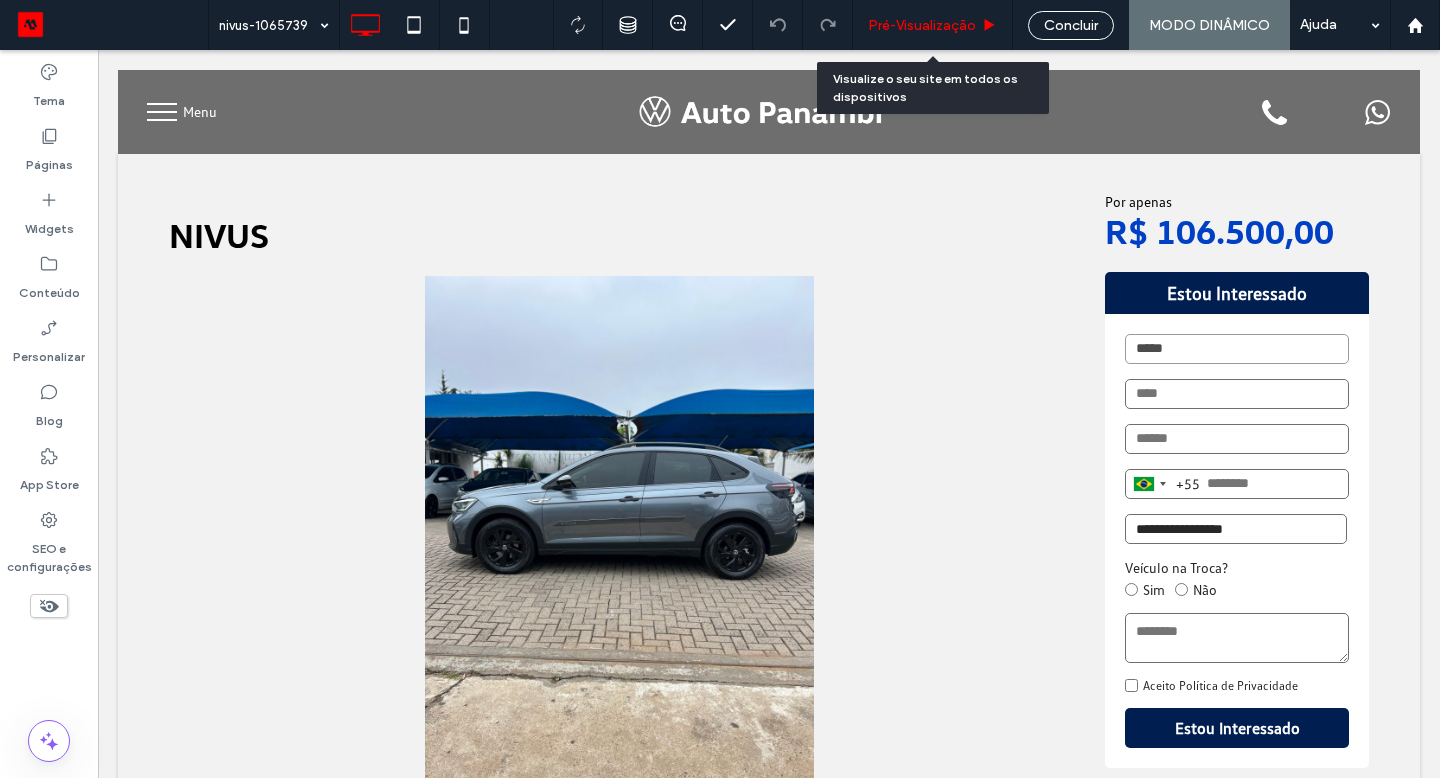 click on "Pré-Visualizaçāo" at bounding box center (922, 25) 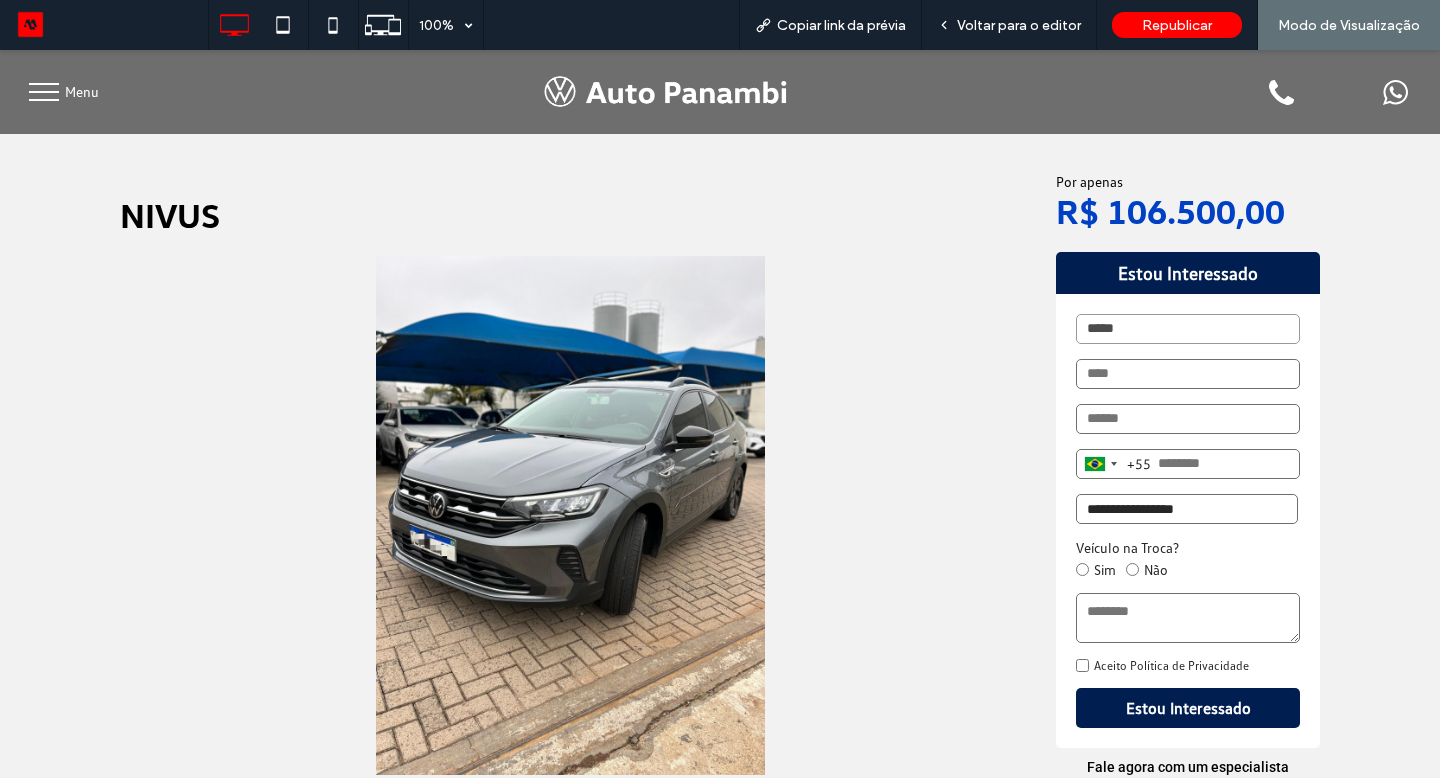 click at bounding box center [669, 92] 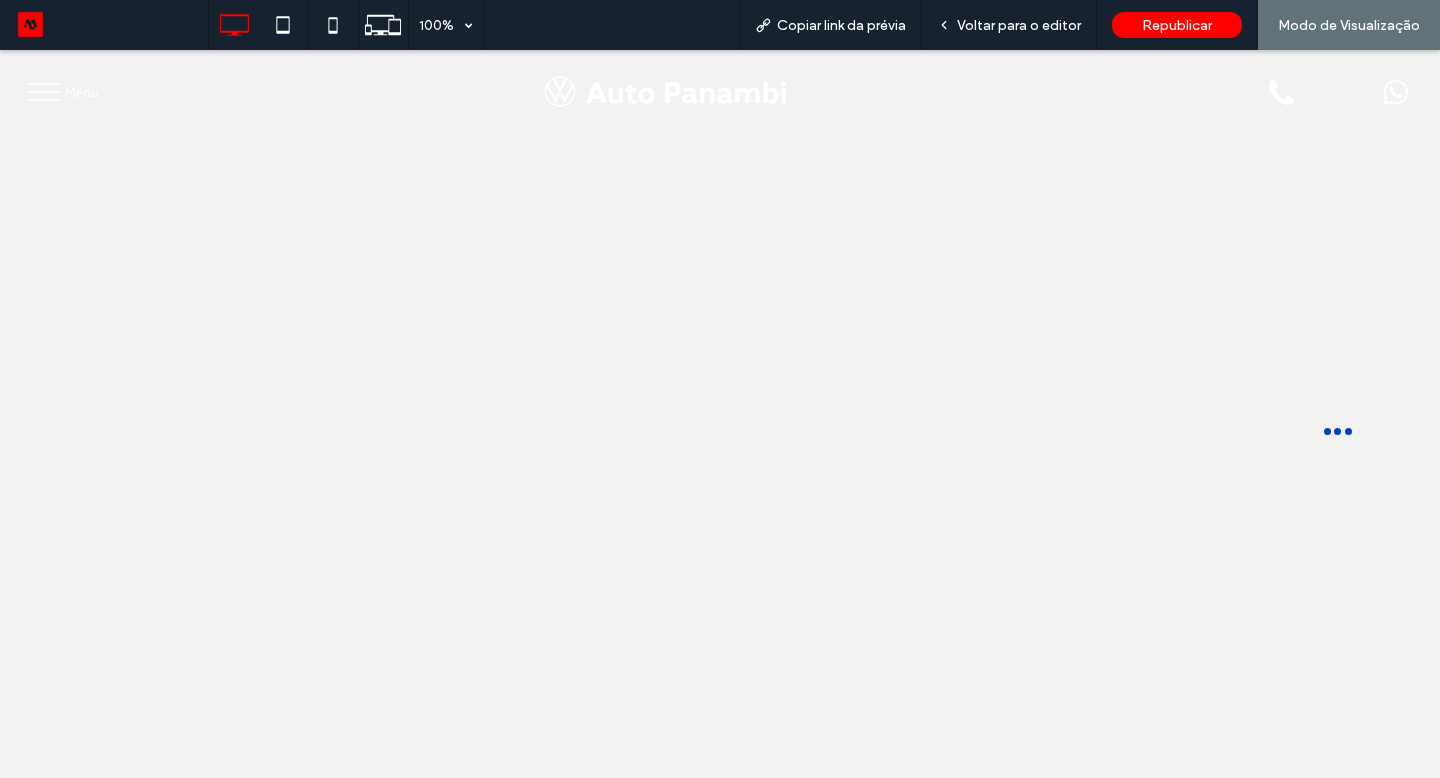 scroll, scrollTop: 0, scrollLeft: 0, axis: both 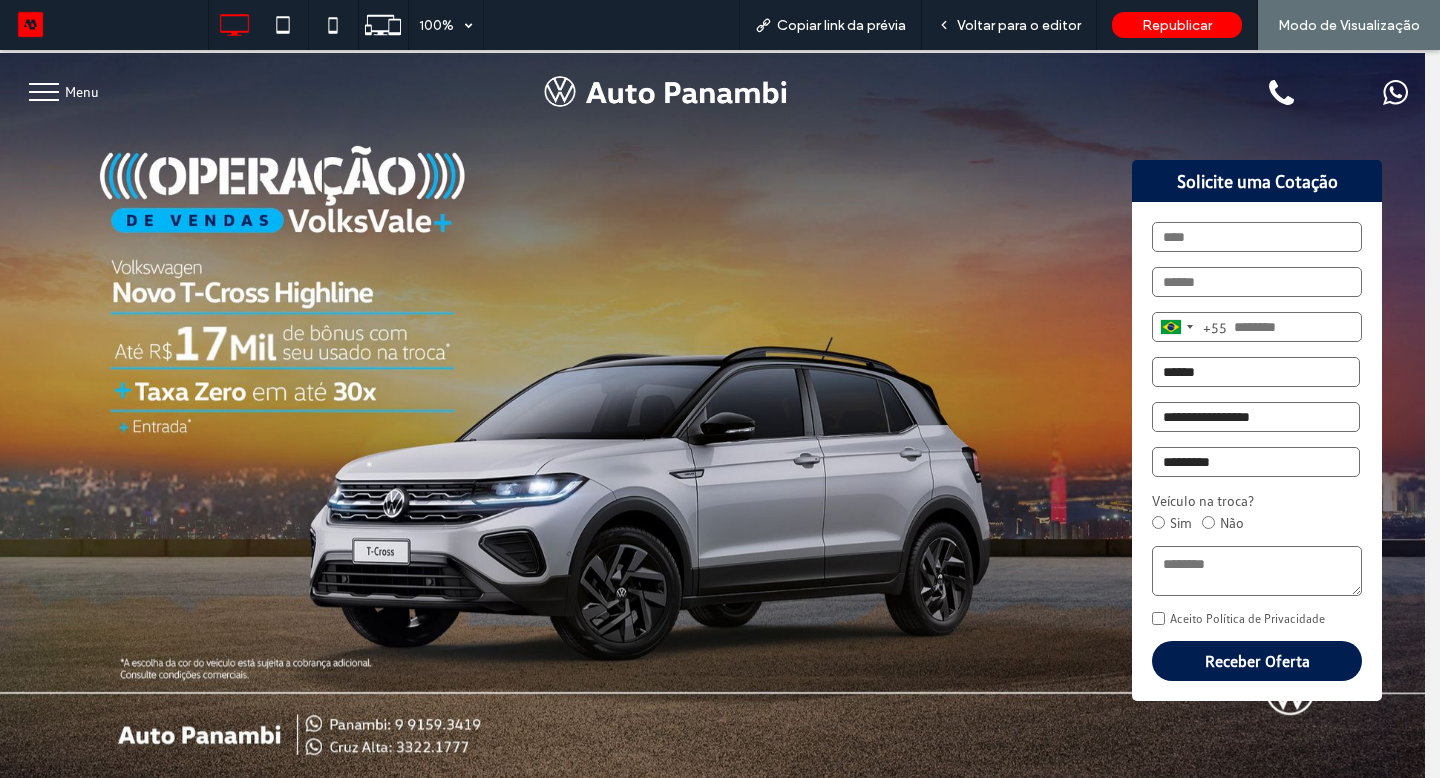 click at bounding box center [44, 92] 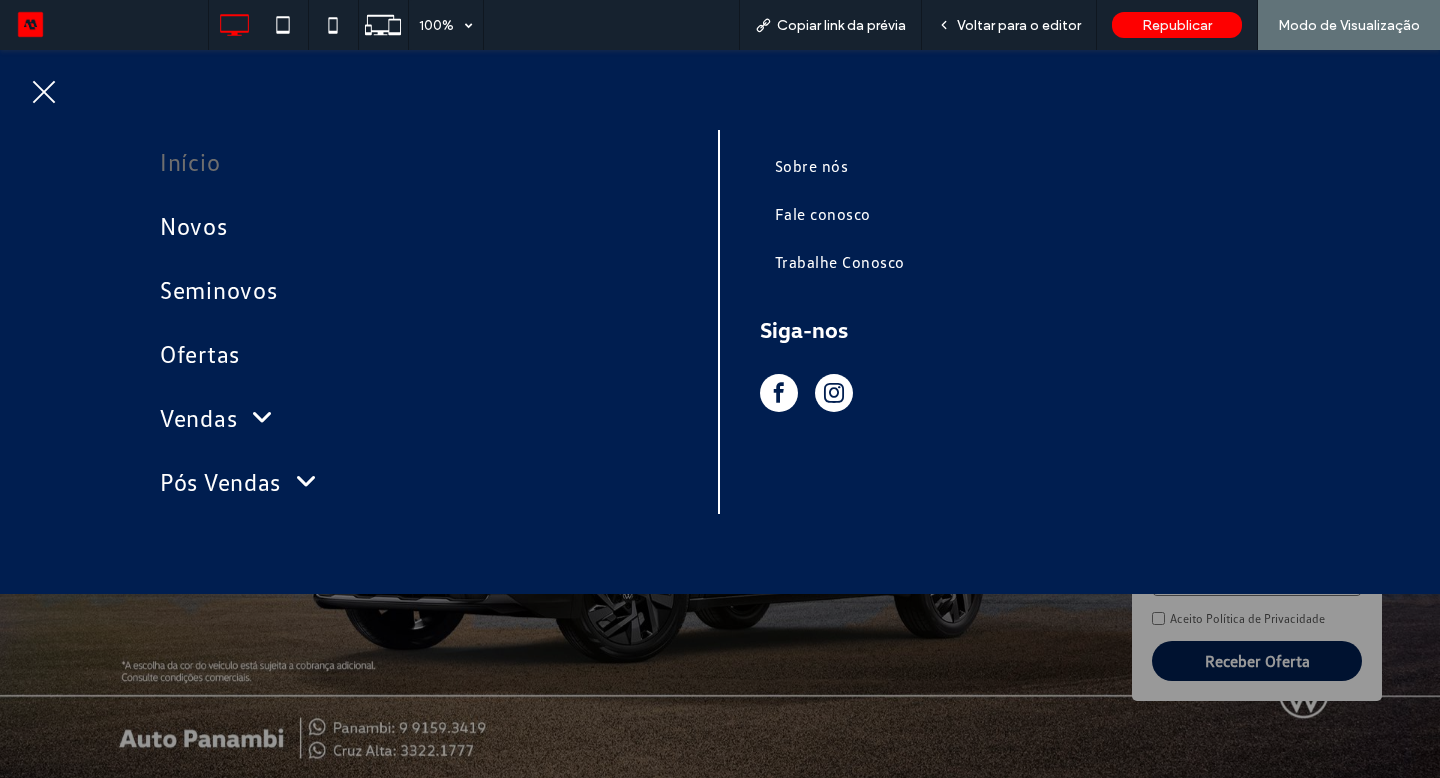 click on "Seminovos" at bounding box center (419, 290) 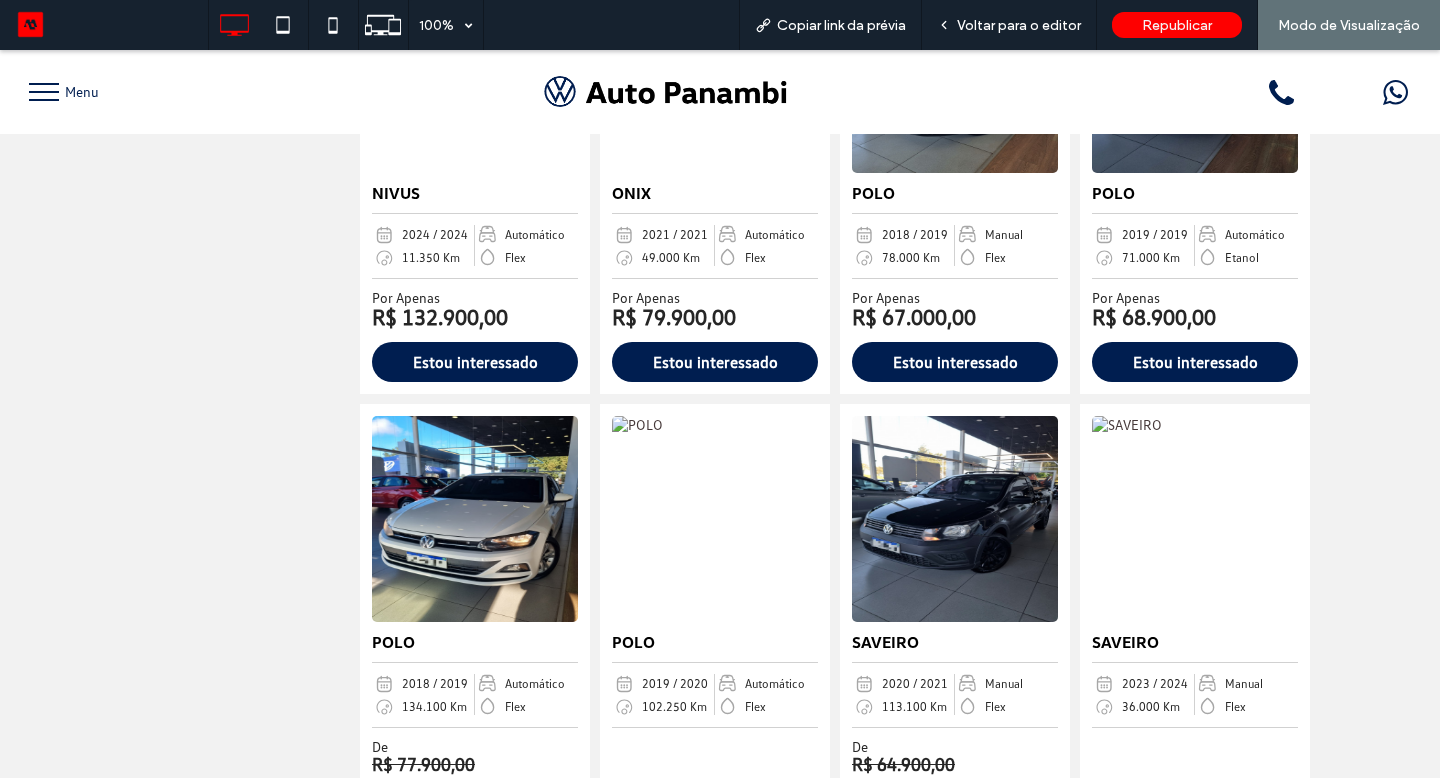 scroll, scrollTop: 2390, scrollLeft: 0, axis: vertical 